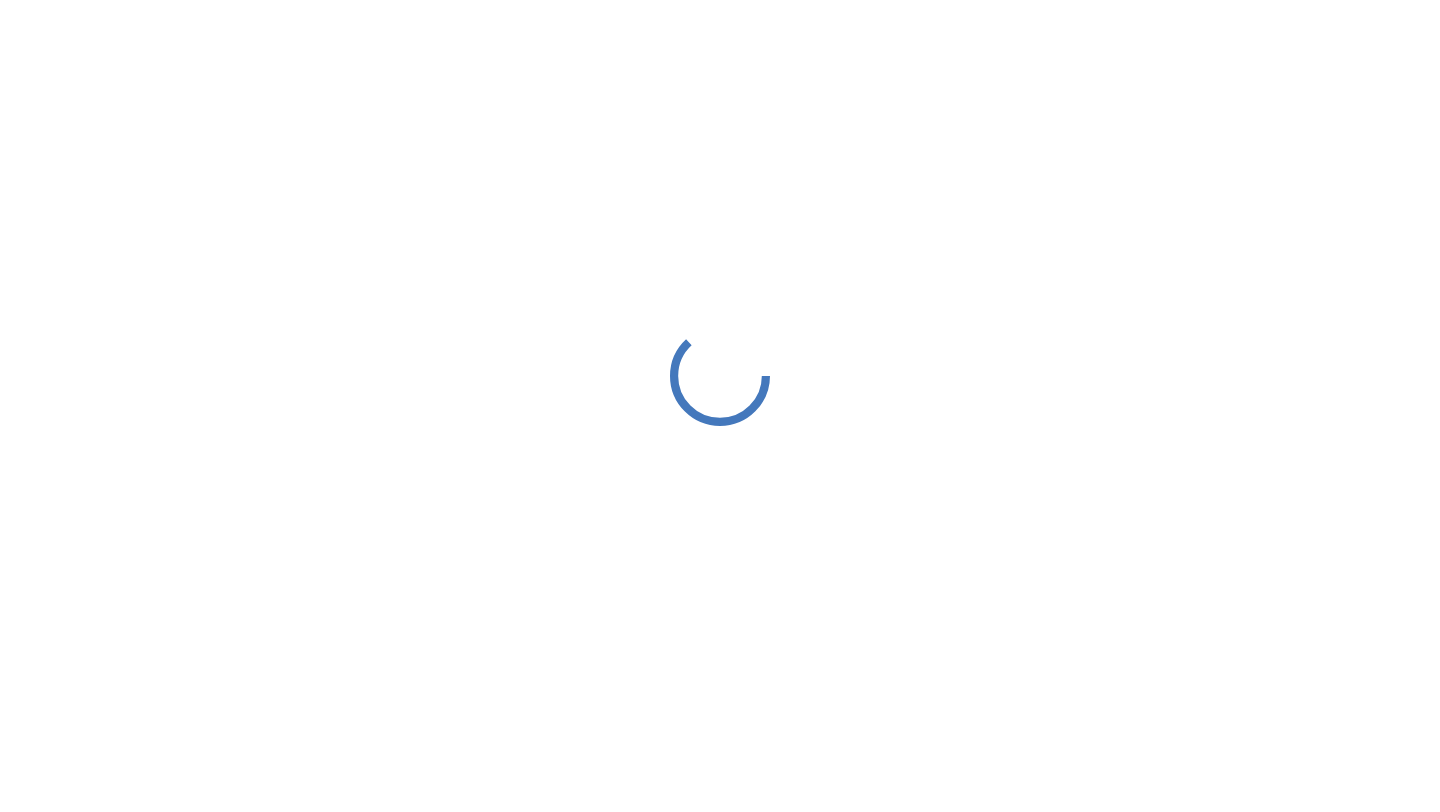 scroll, scrollTop: 0, scrollLeft: 0, axis: both 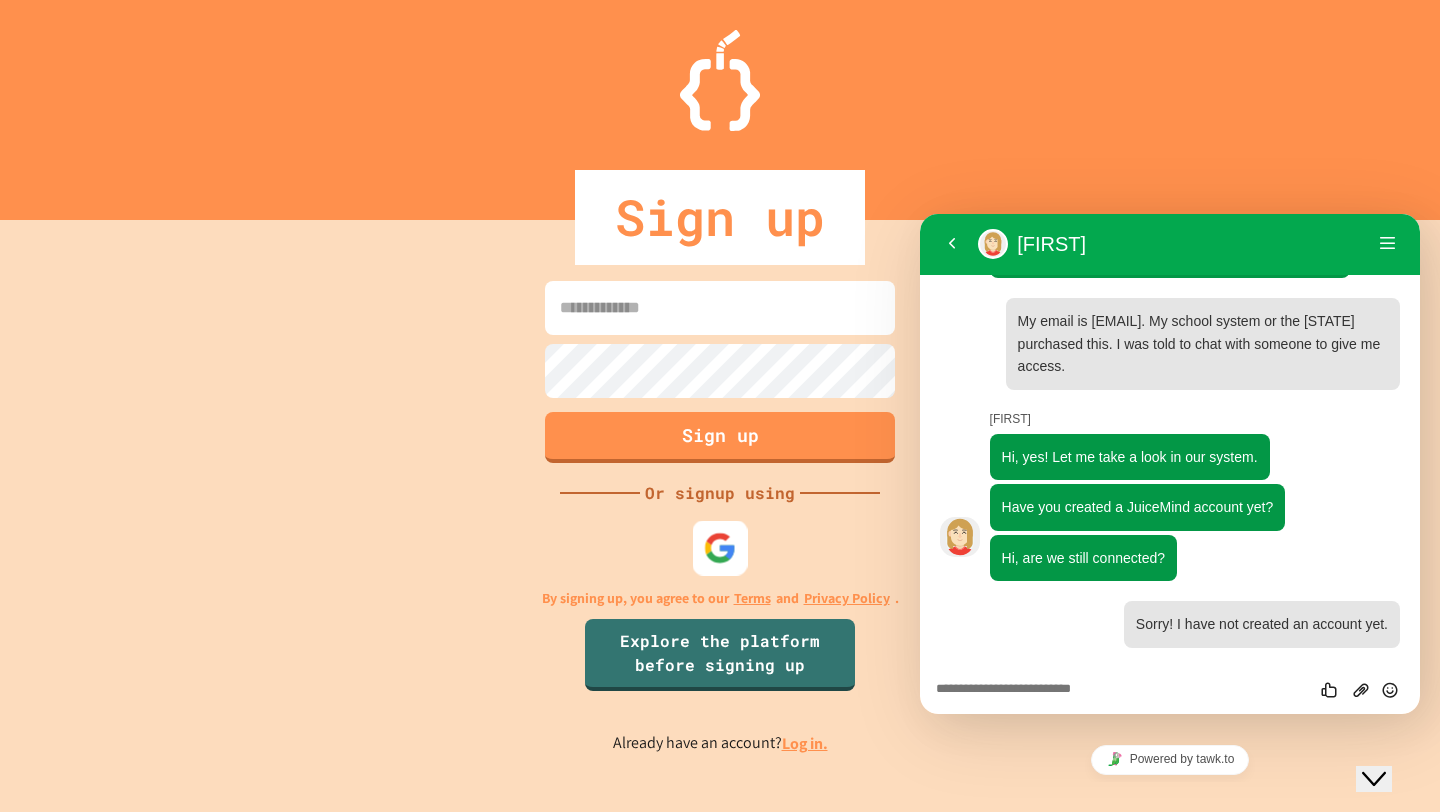 click at bounding box center [720, 548] 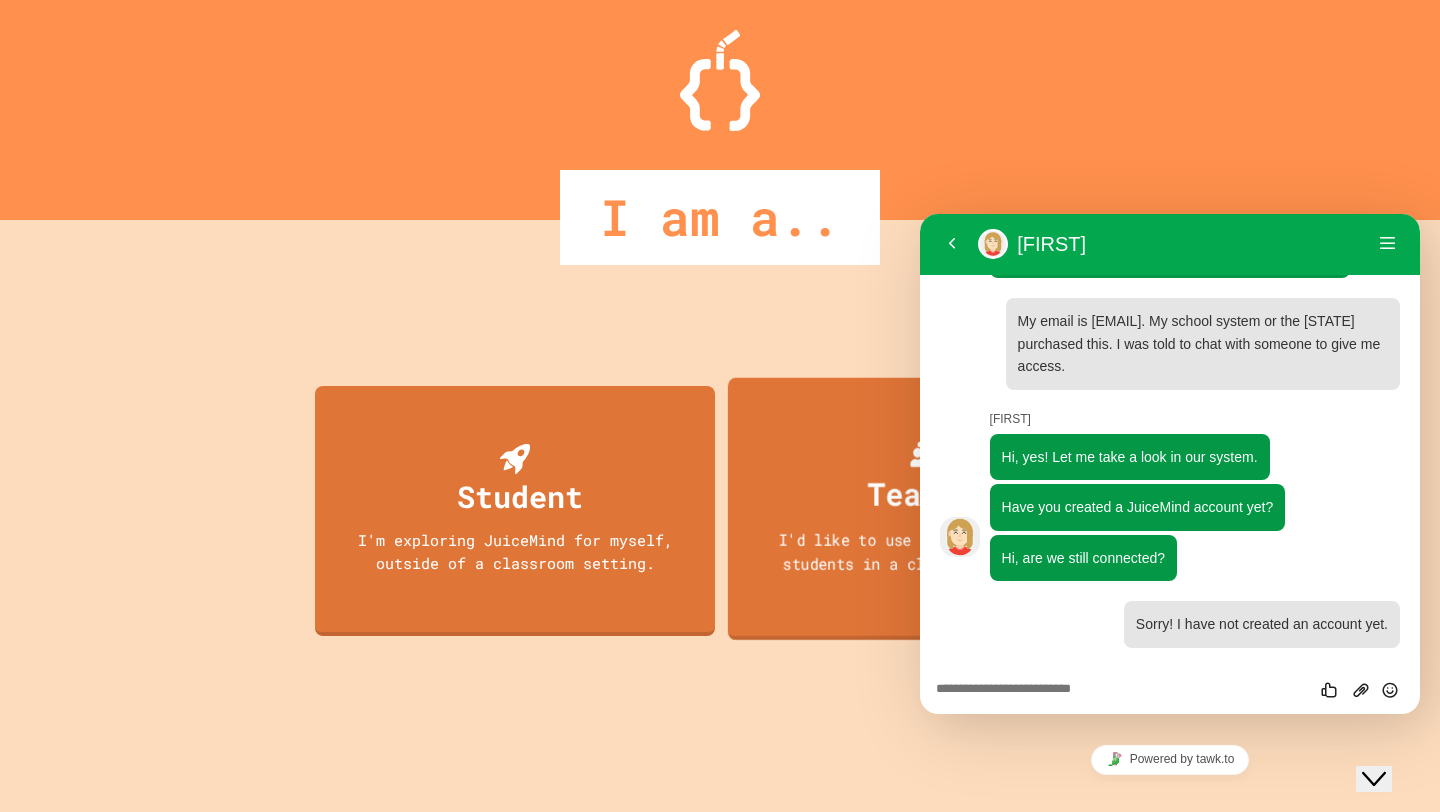 click on "I'd like to use JuiceMind with my students in a classroom setting." at bounding box center (925, 551) 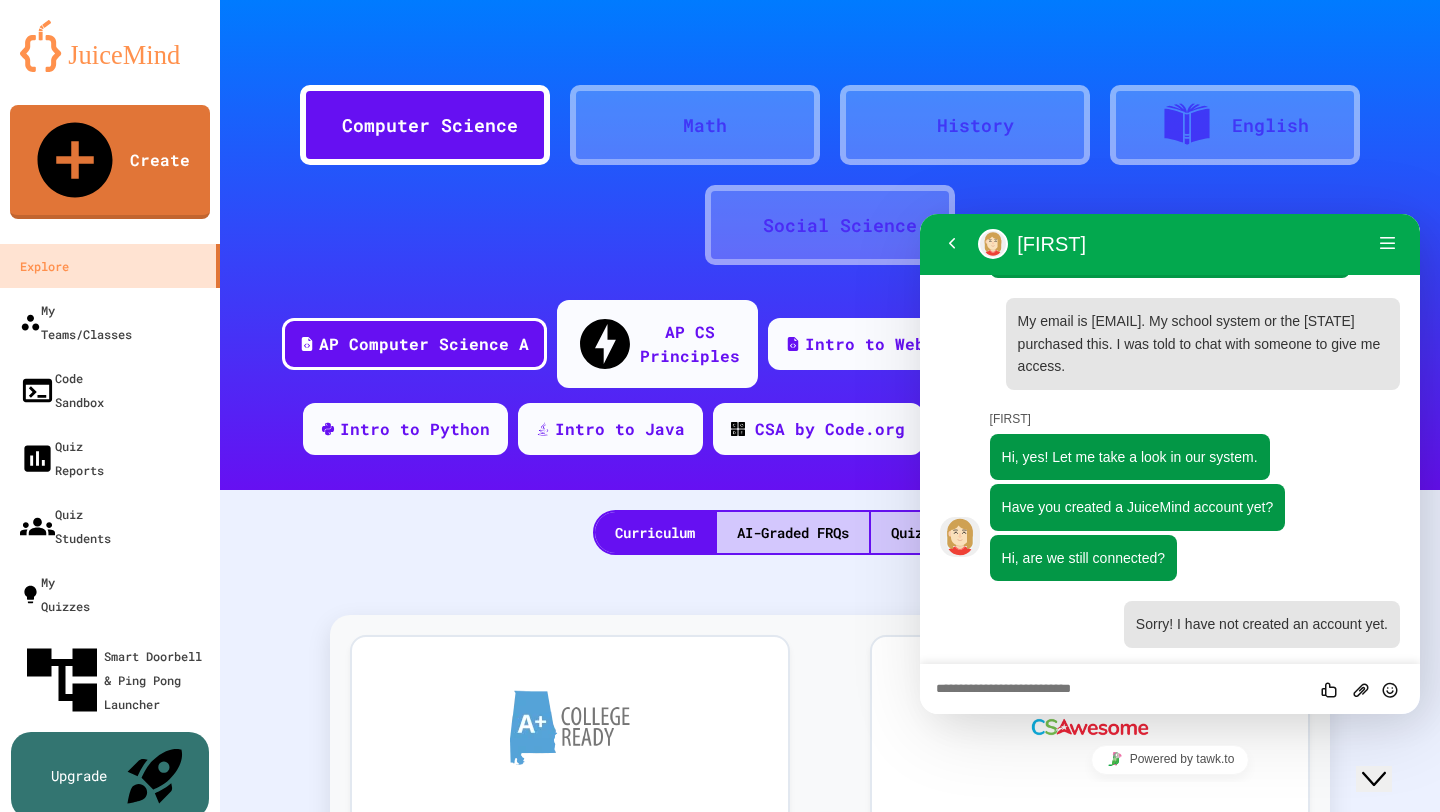 click at bounding box center (920, 214) 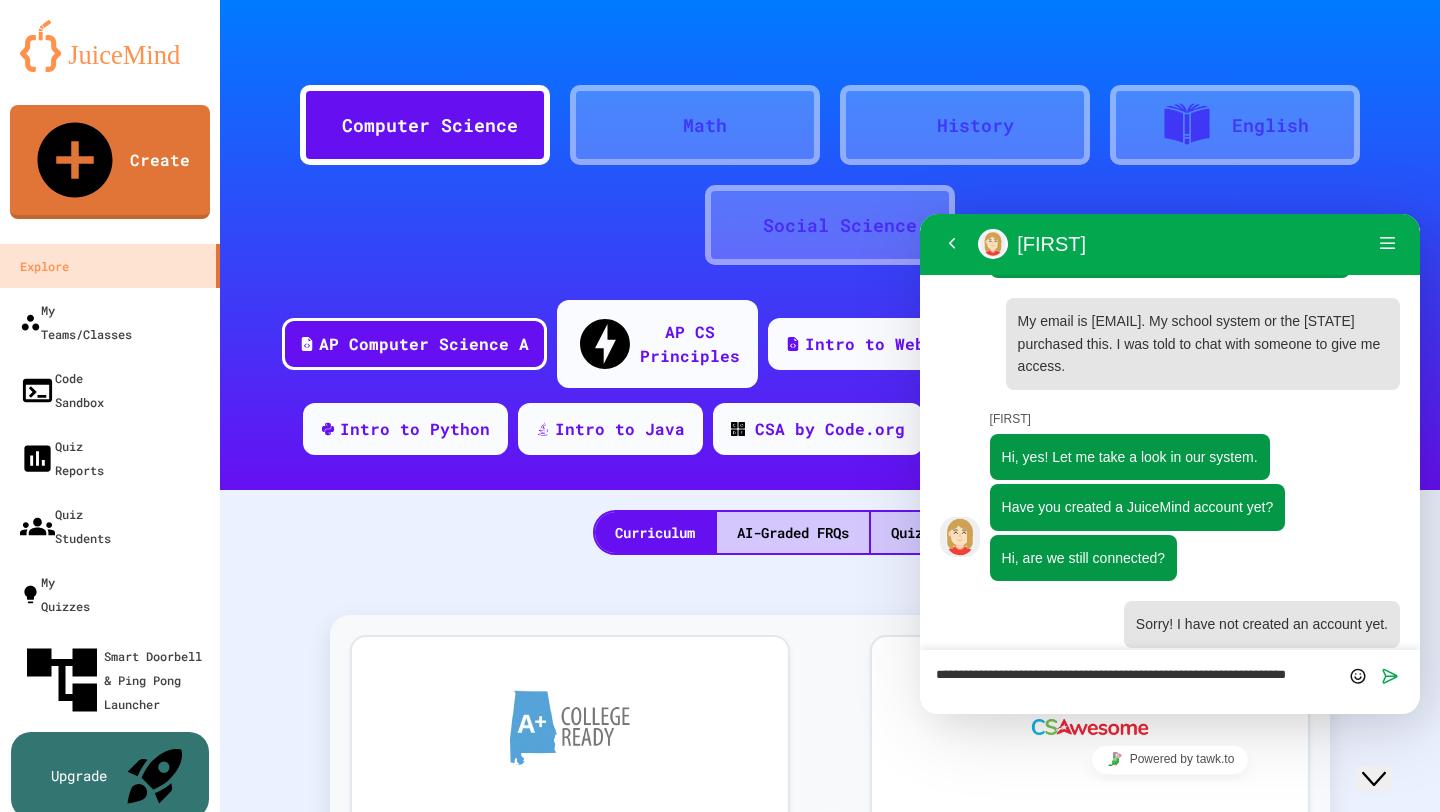 scroll, scrollTop: 0, scrollLeft: 0, axis: both 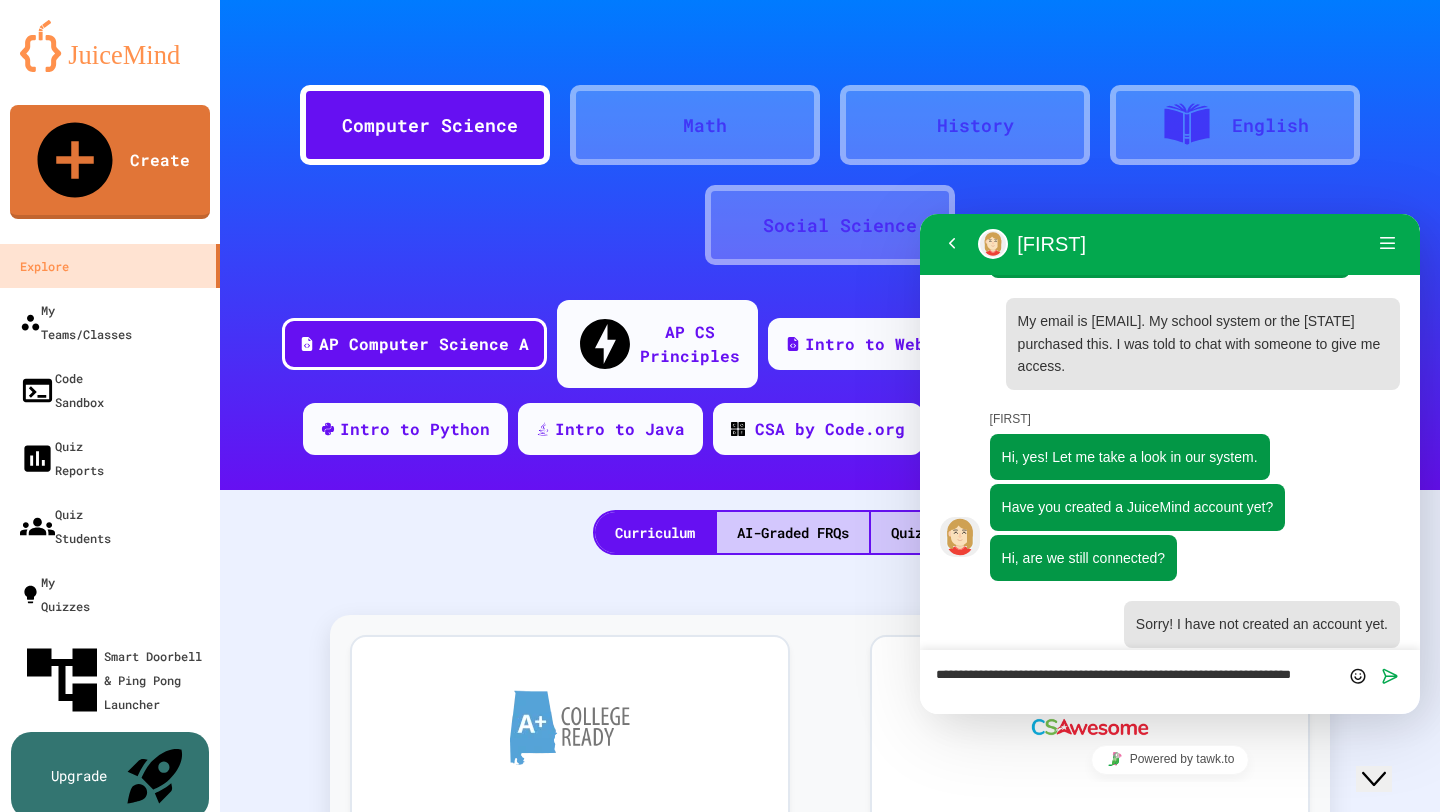 type 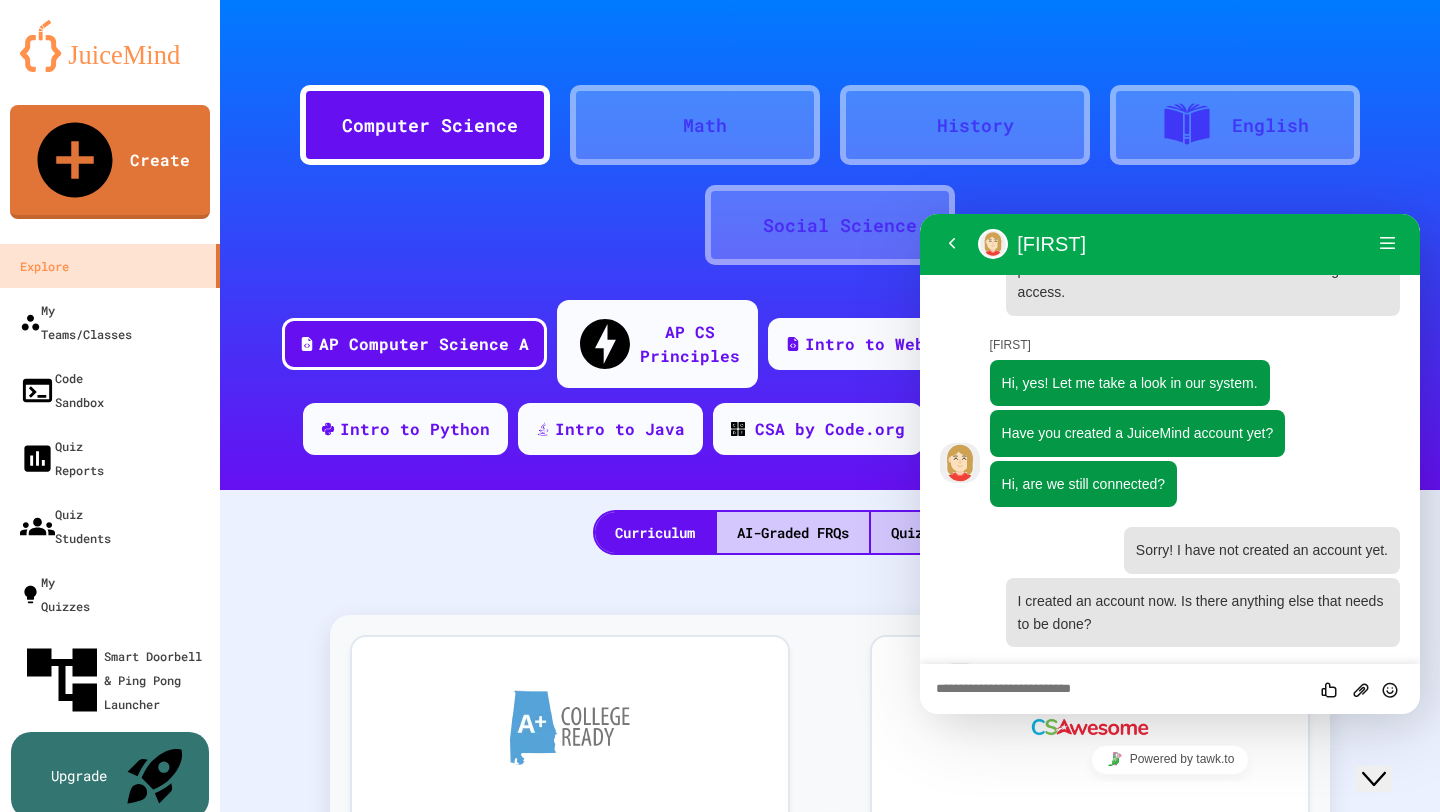 scroll, scrollTop: 441, scrollLeft: 0, axis: vertical 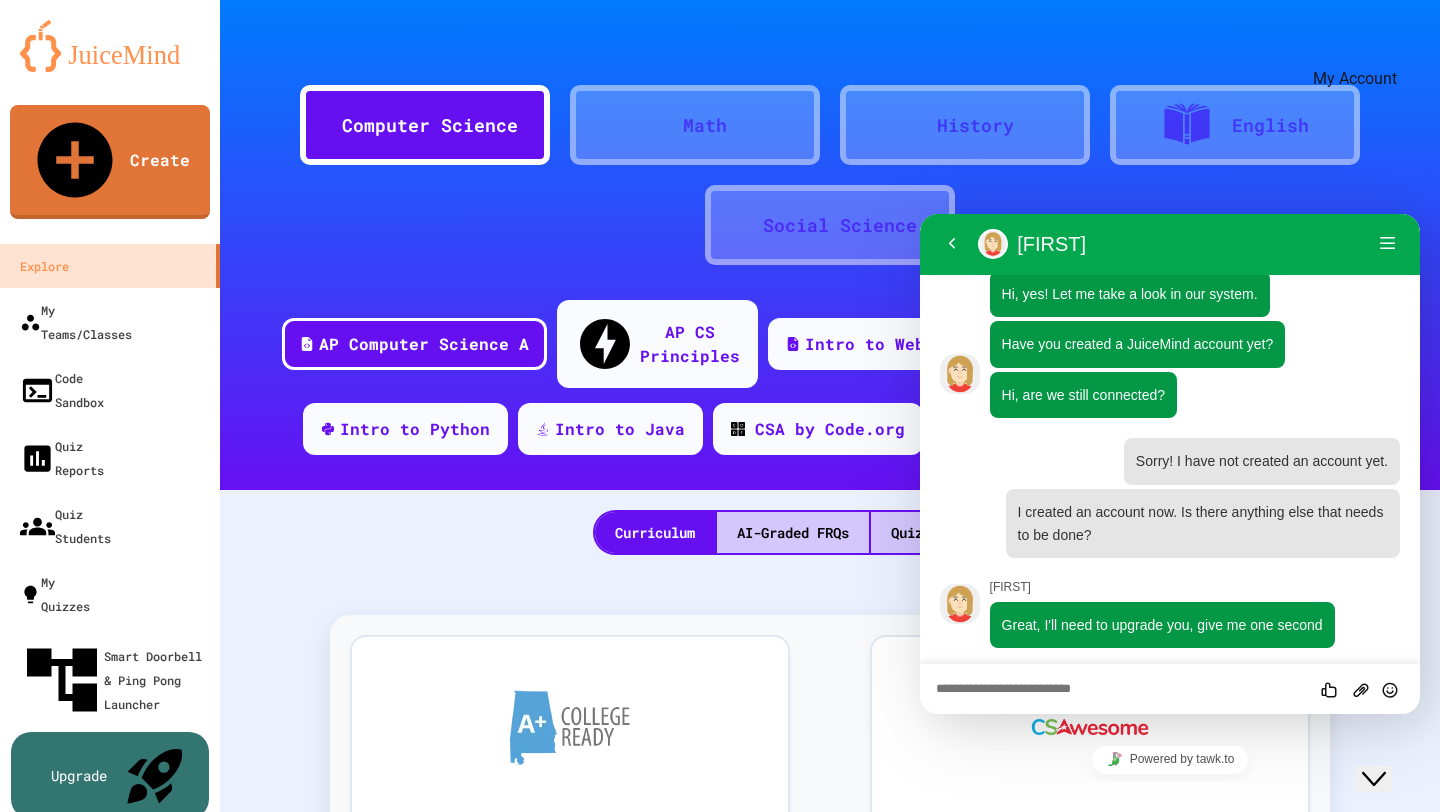 click 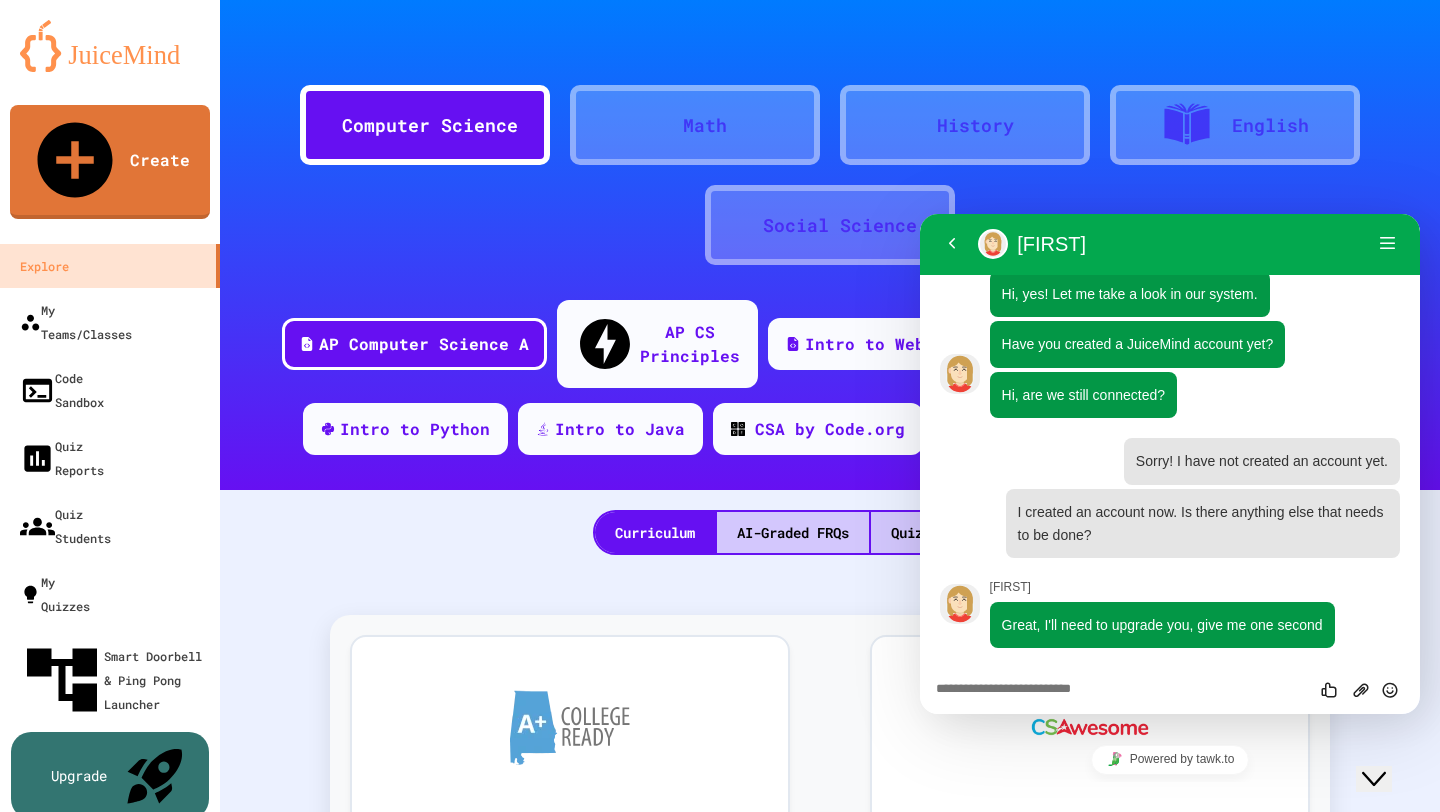 click at bounding box center (720, 812) 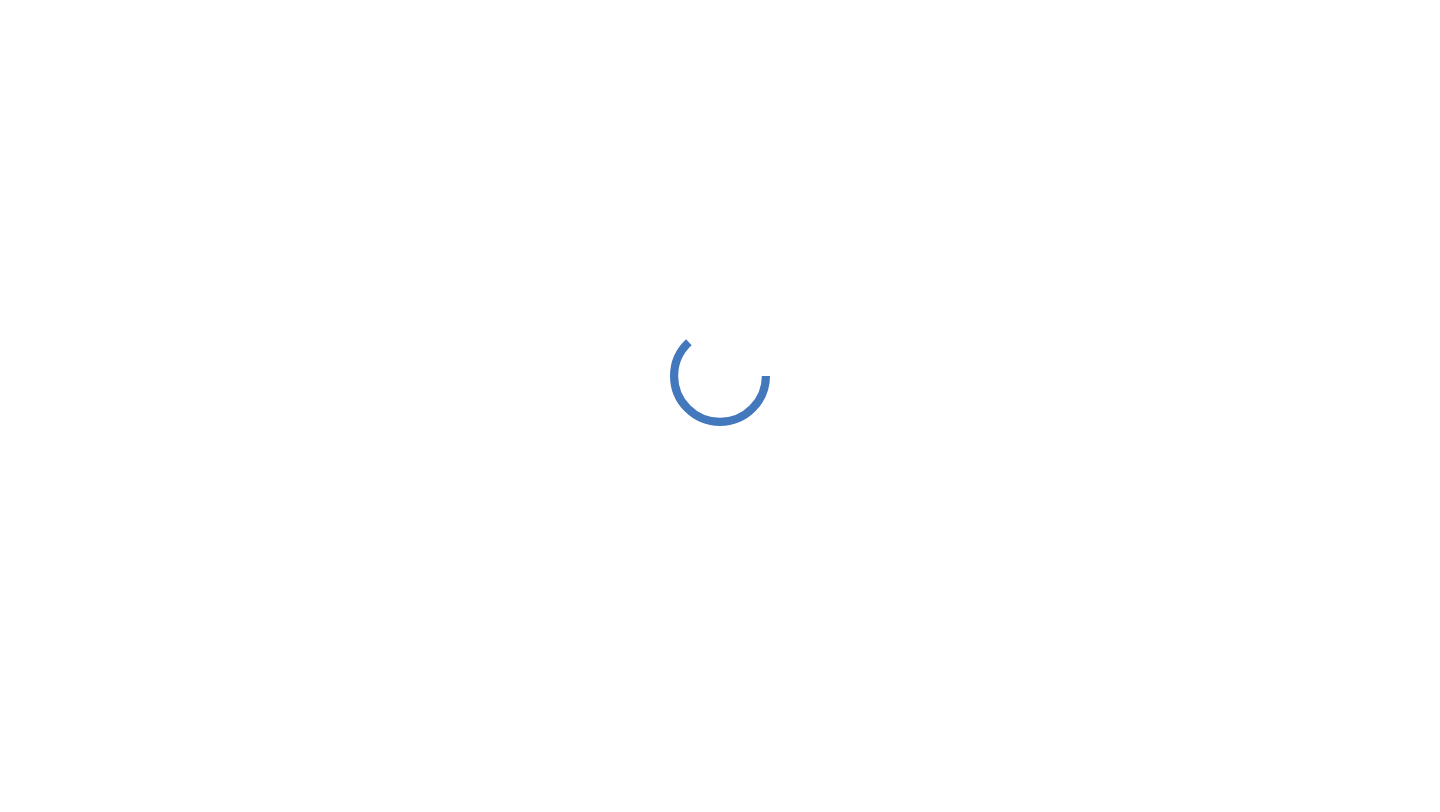 scroll, scrollTop: 0, scrollLeft: 0, axis: both 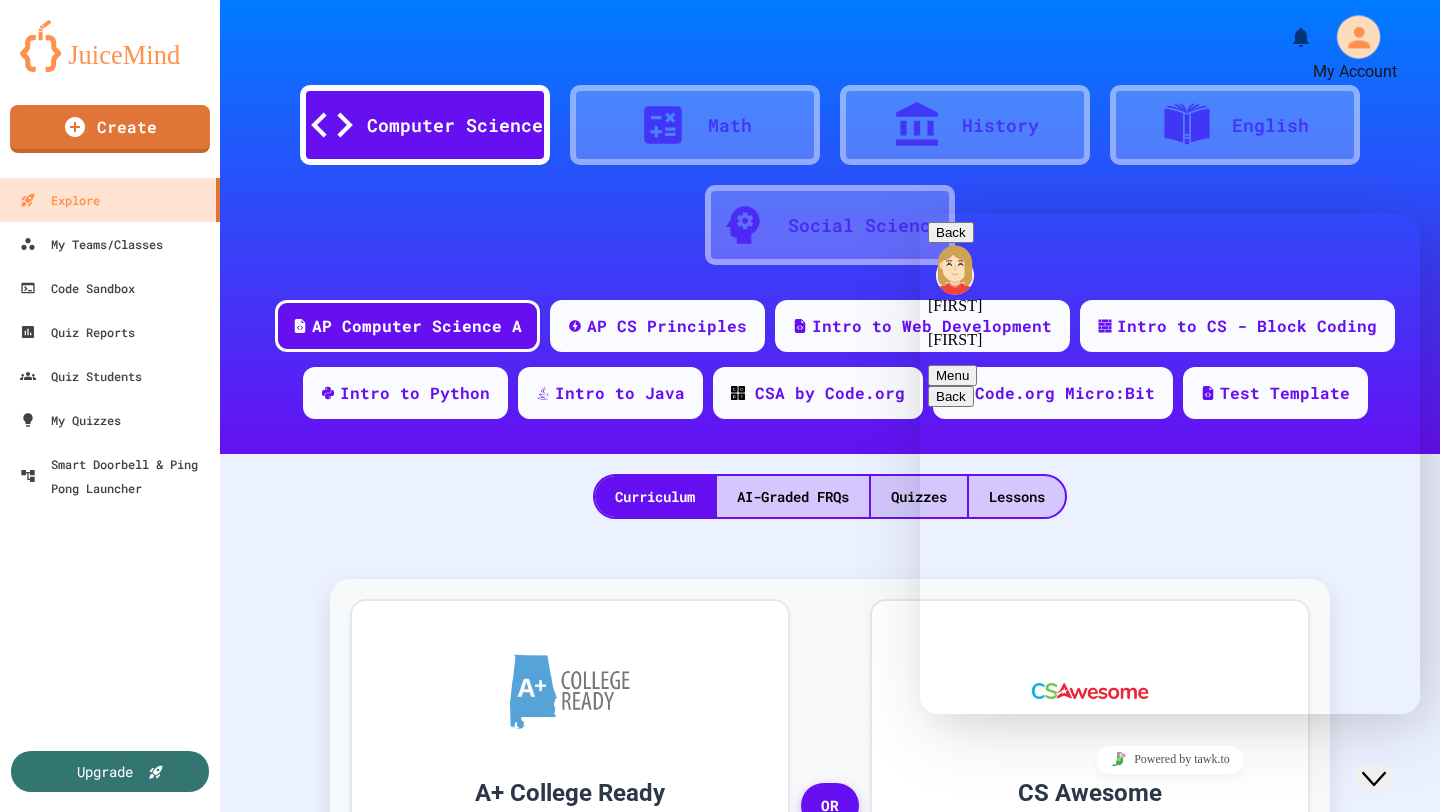 click 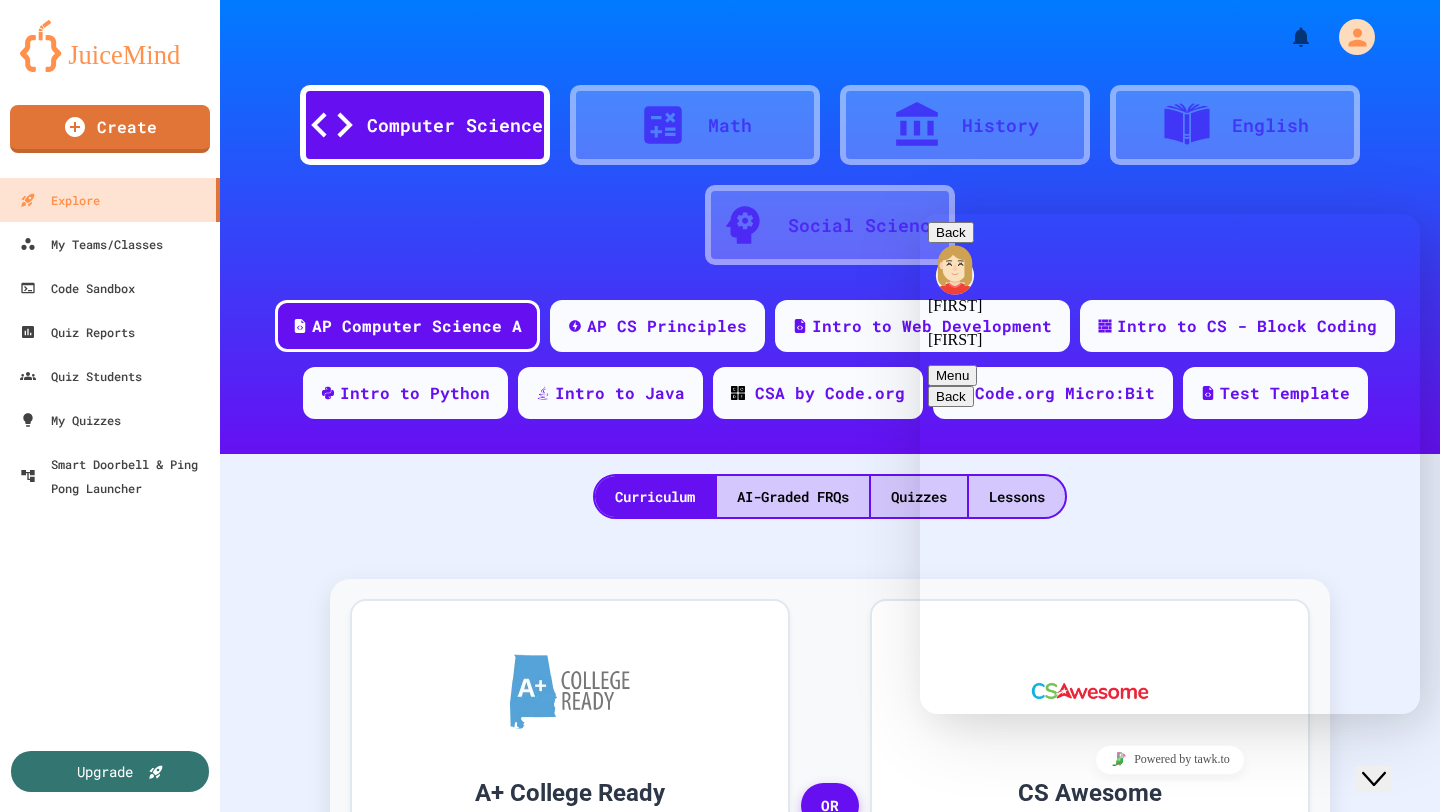click on "Close Chat This icon closes the chat window." at bounding box center (1374, 779) 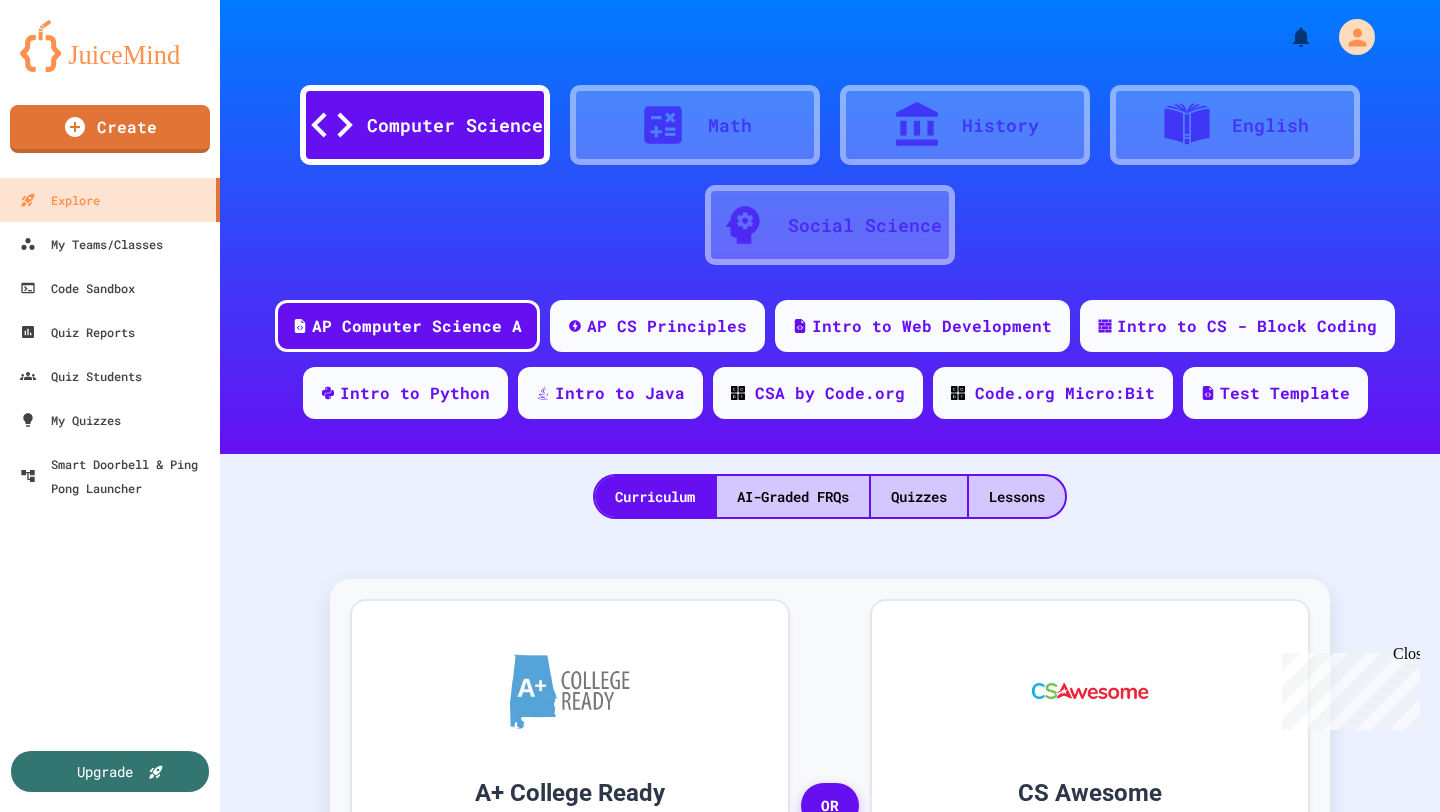 click on "Settings" at bounding box center (730, 2000) 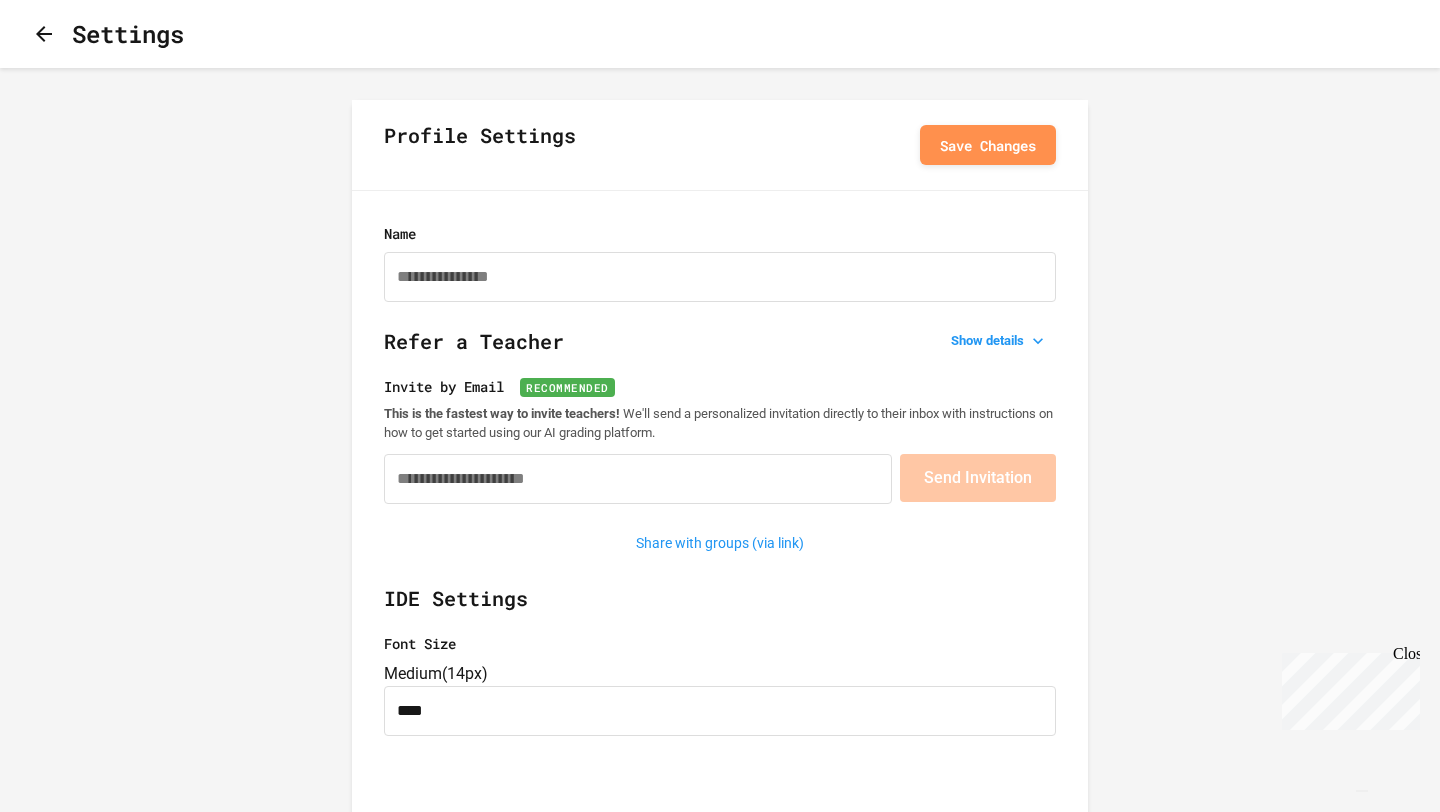 type on "**********" 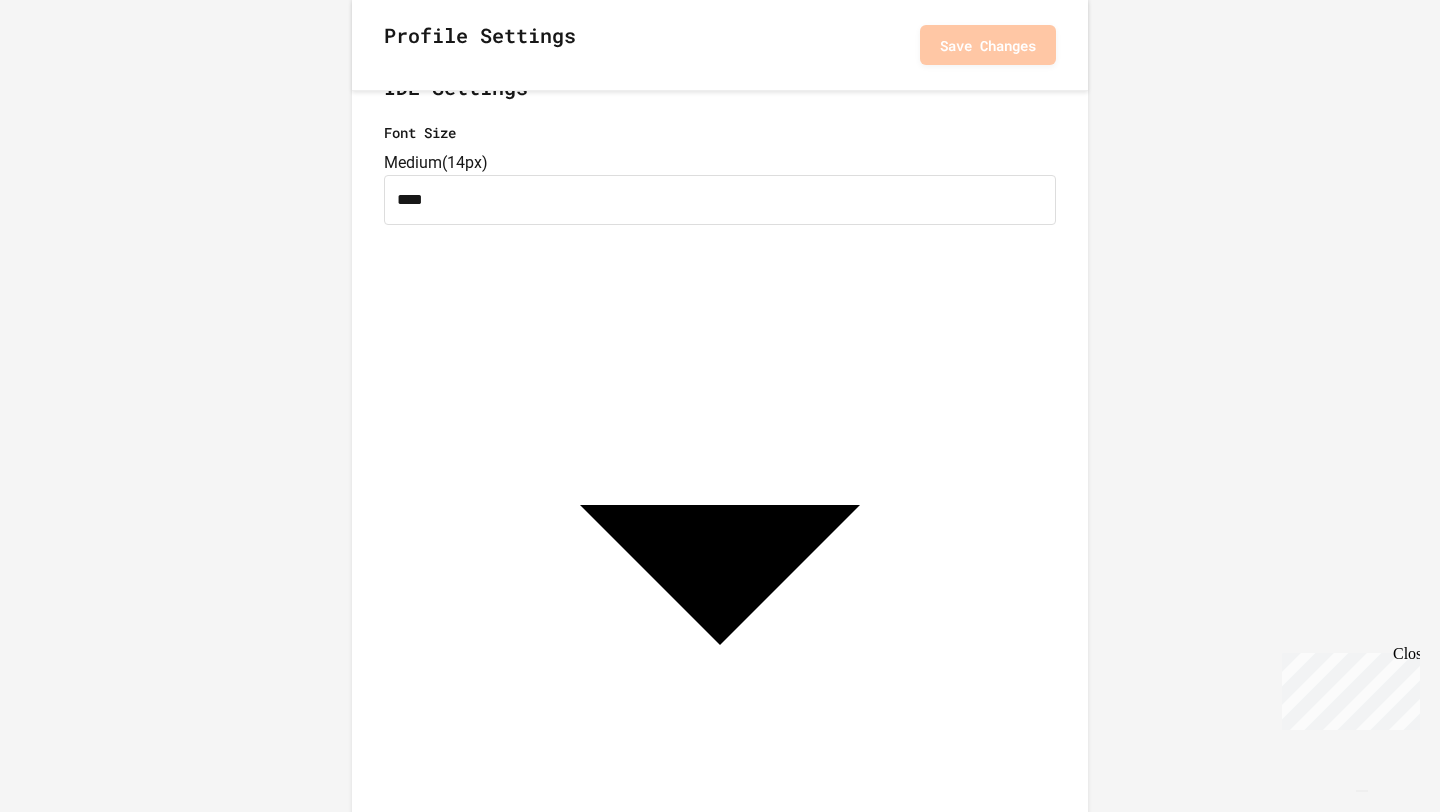 scroll, scrollTop: 0, scrollLeft: 0, axis: both 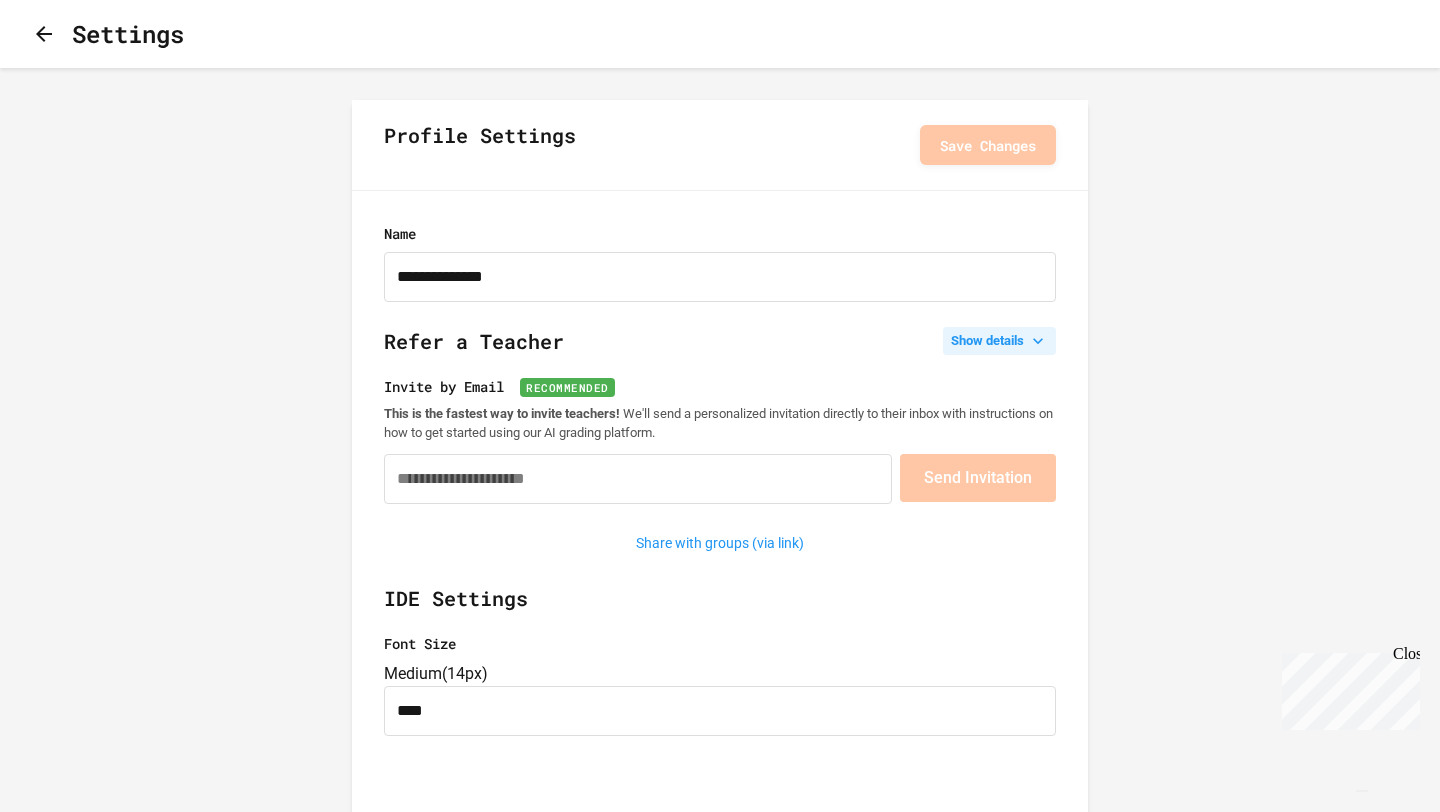 click on "Show details" at bounding box center [999, 341] 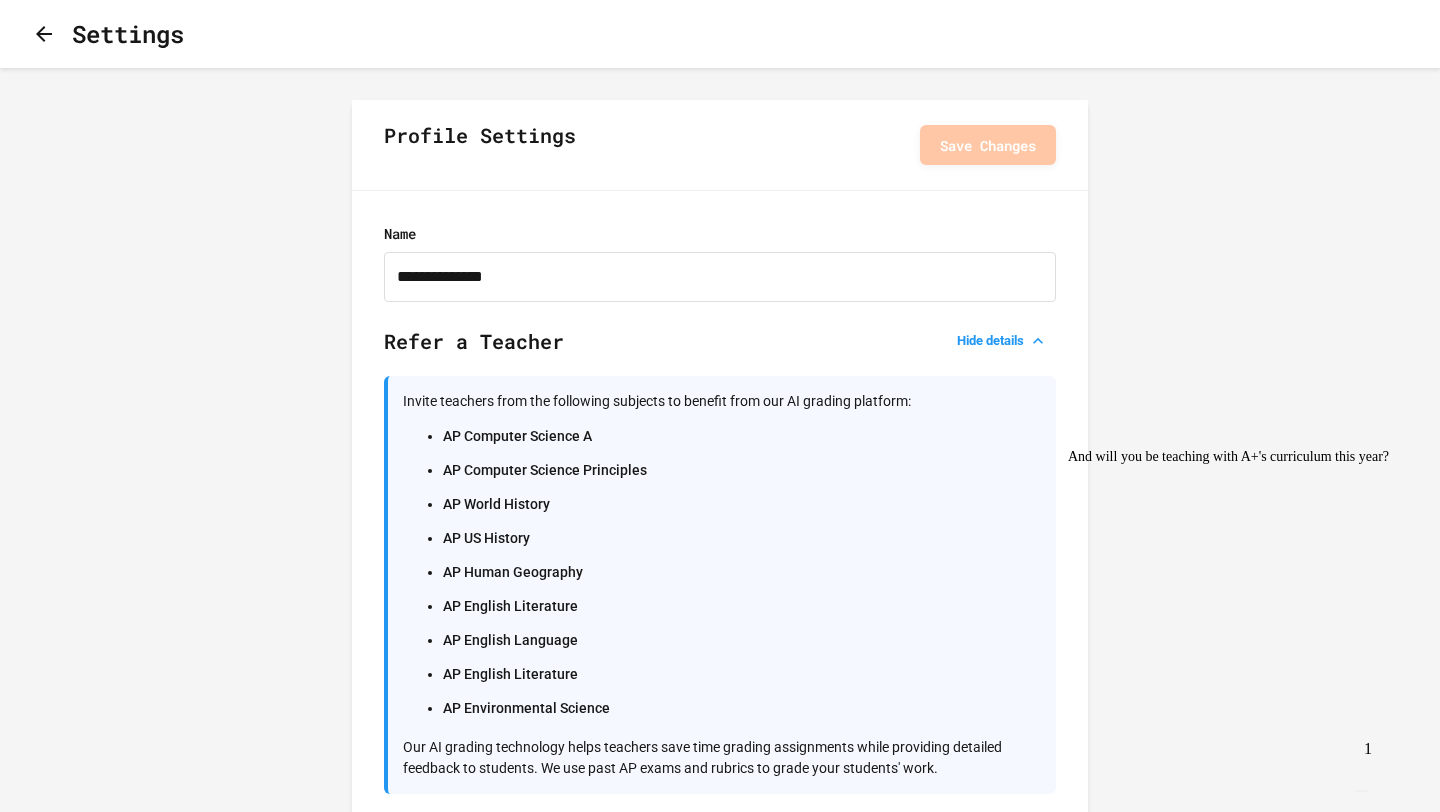 click 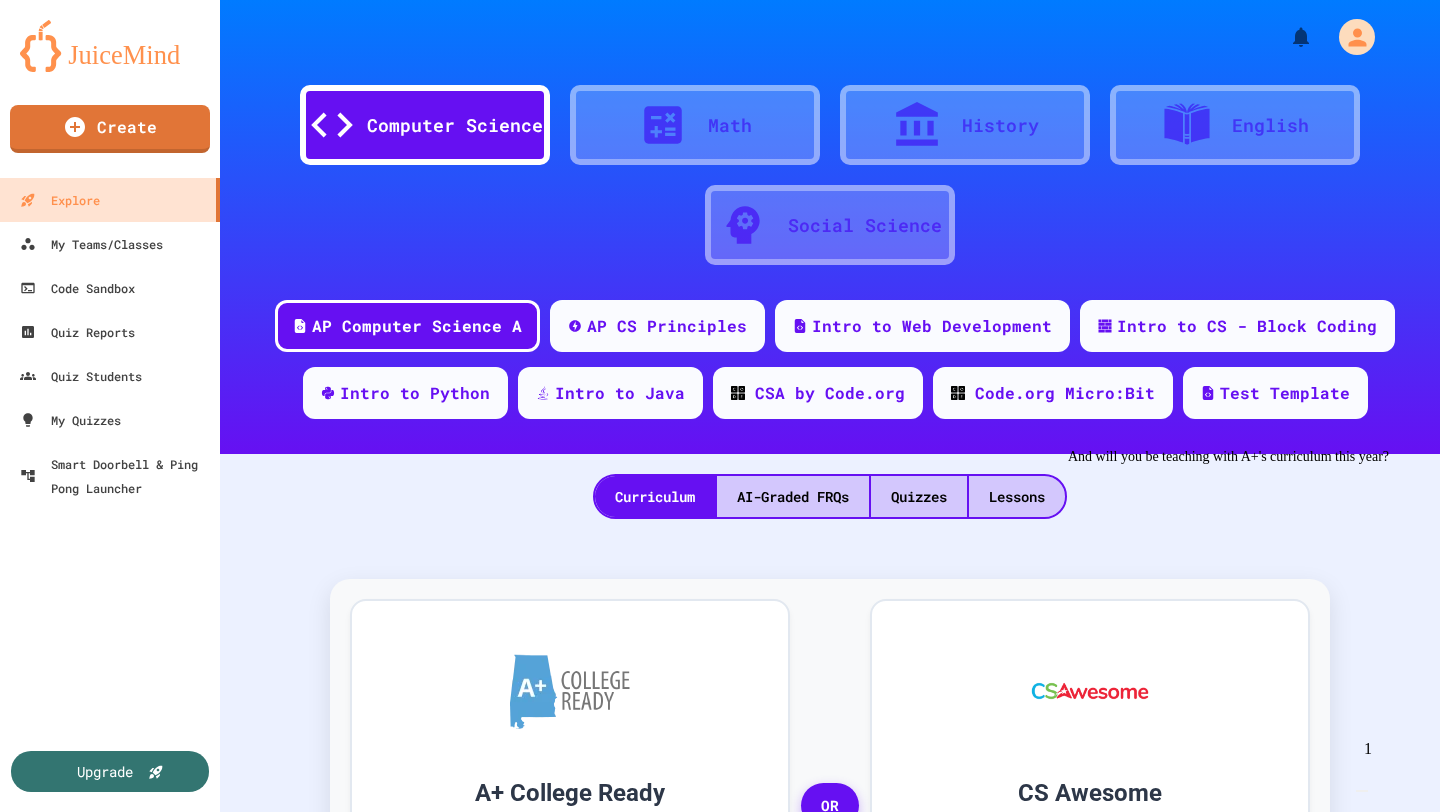 click at bounding box center (1362, 791) 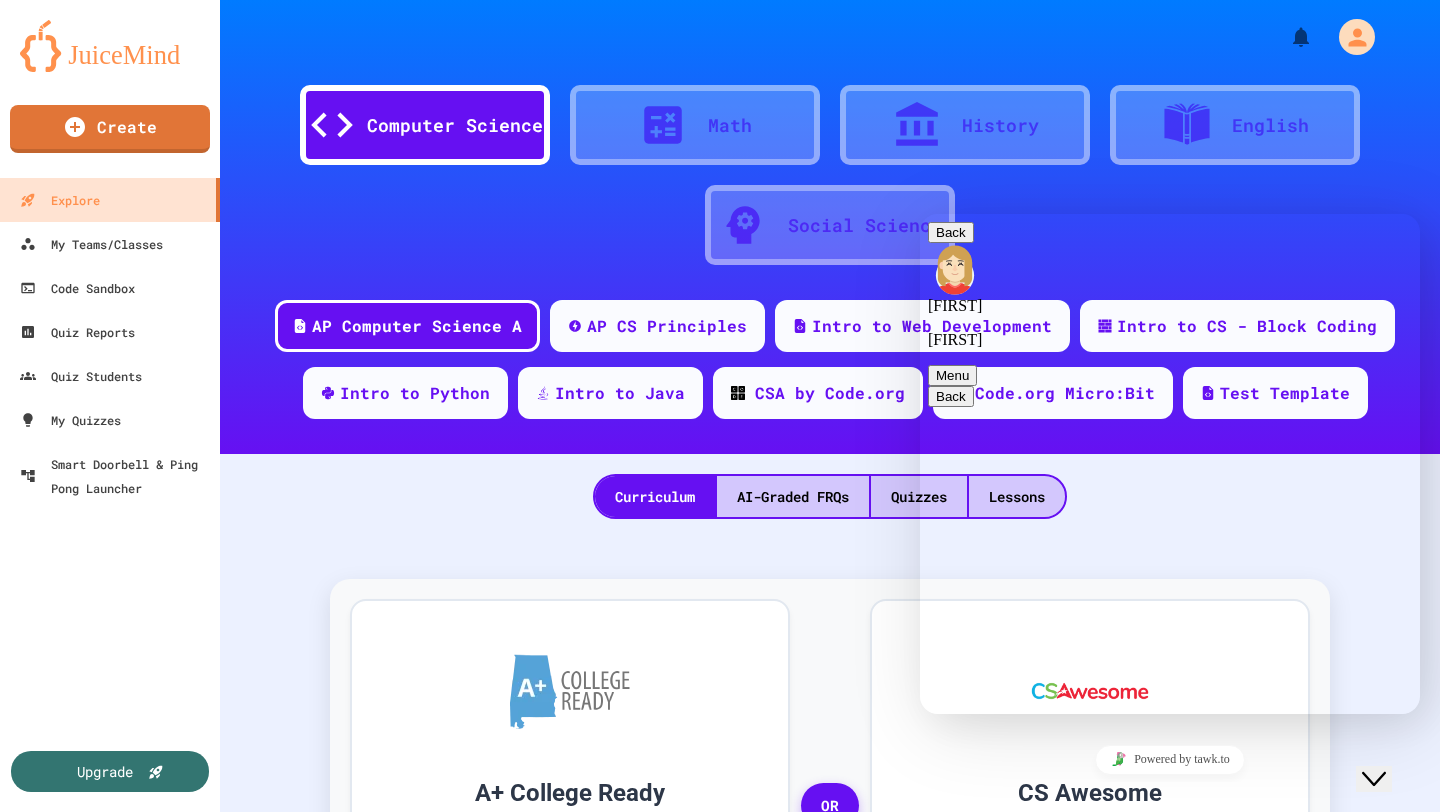 scroll, scrollTop: 599, scrollLeft: 0, axis: vertical 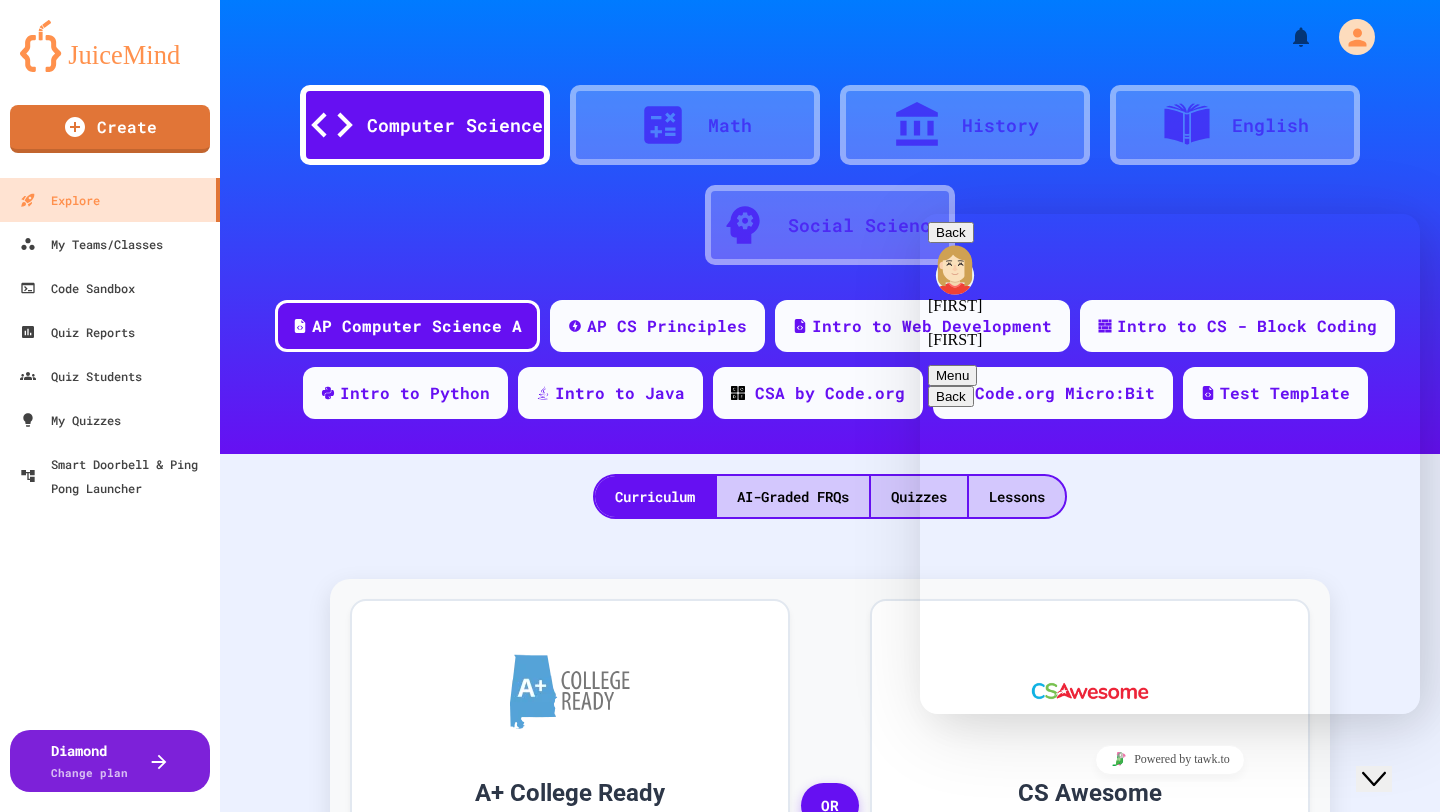 click at bounding box center [920, 214] 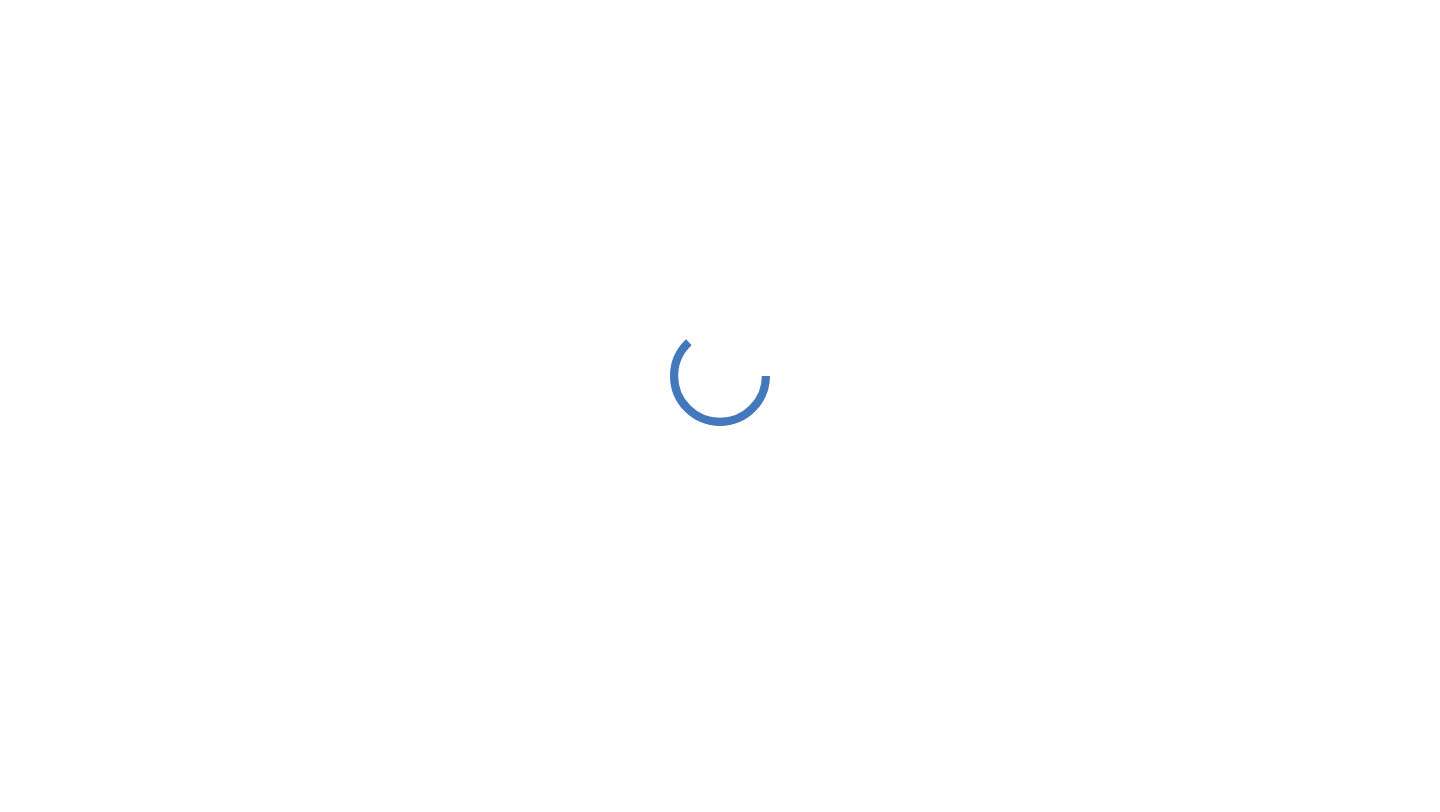 scroll, scrollTop: 0, scrollLeft: 0, axis: both 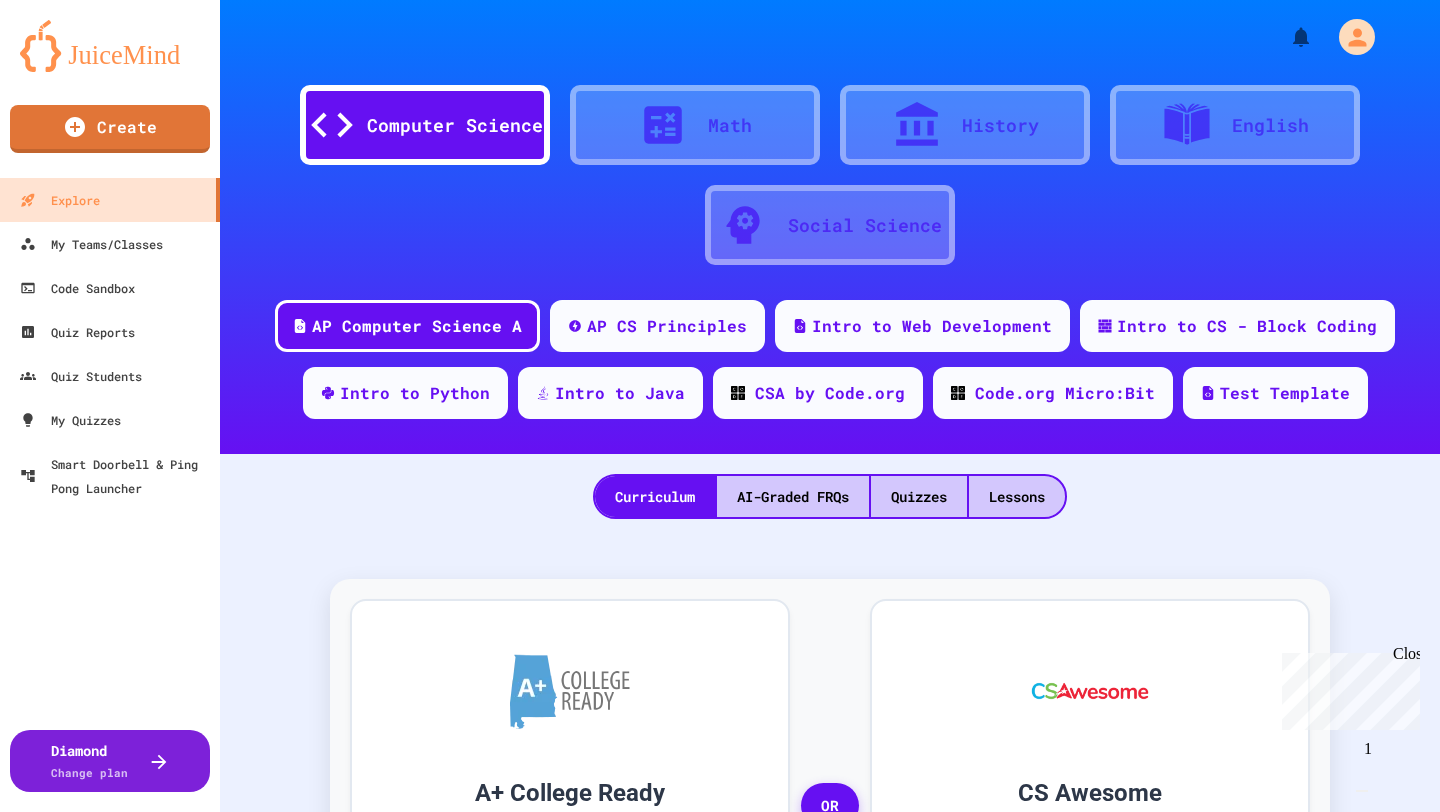 click at bounding box center [1362, 791] 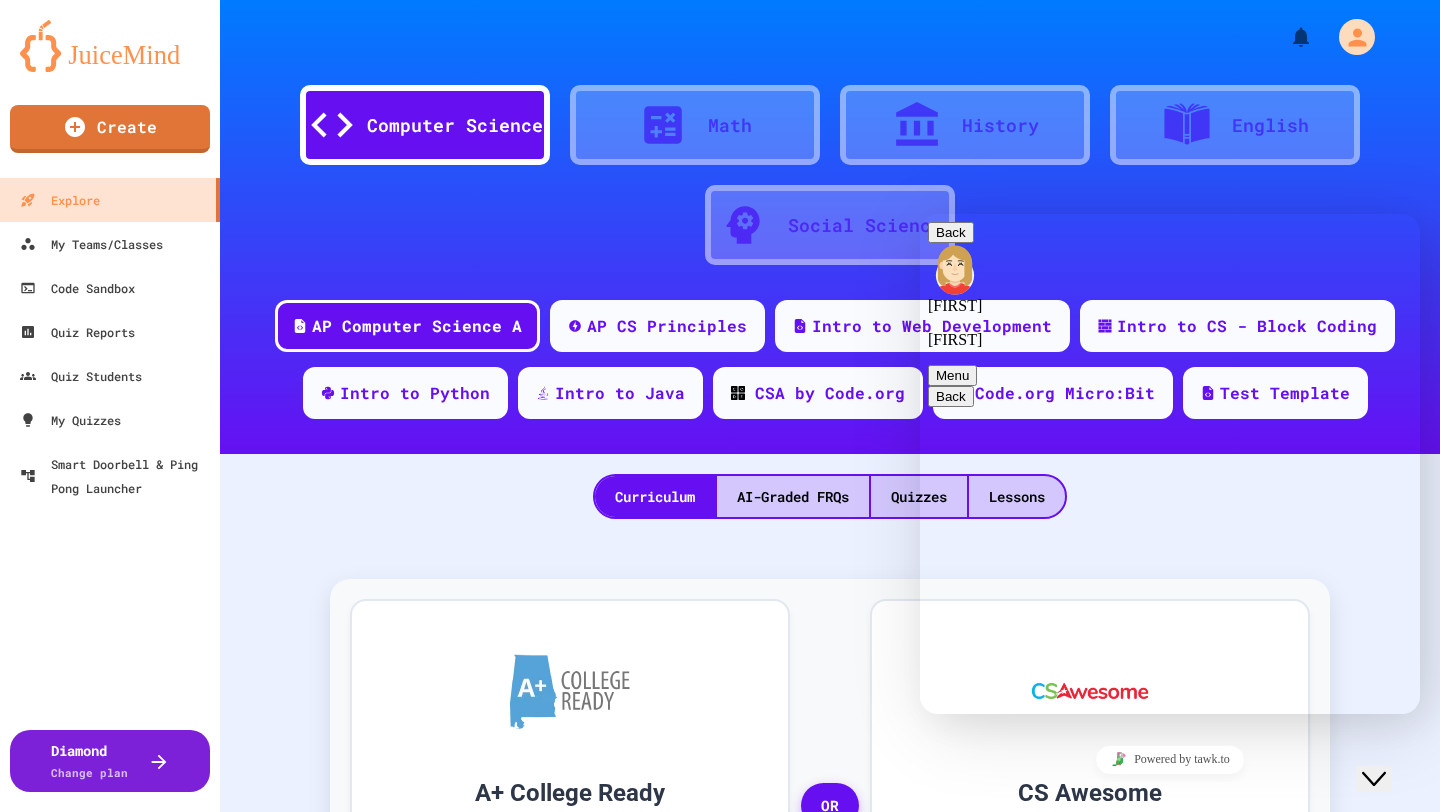 scroll, scrollTop: 1008, scrollLeft: 0, axis: vertical 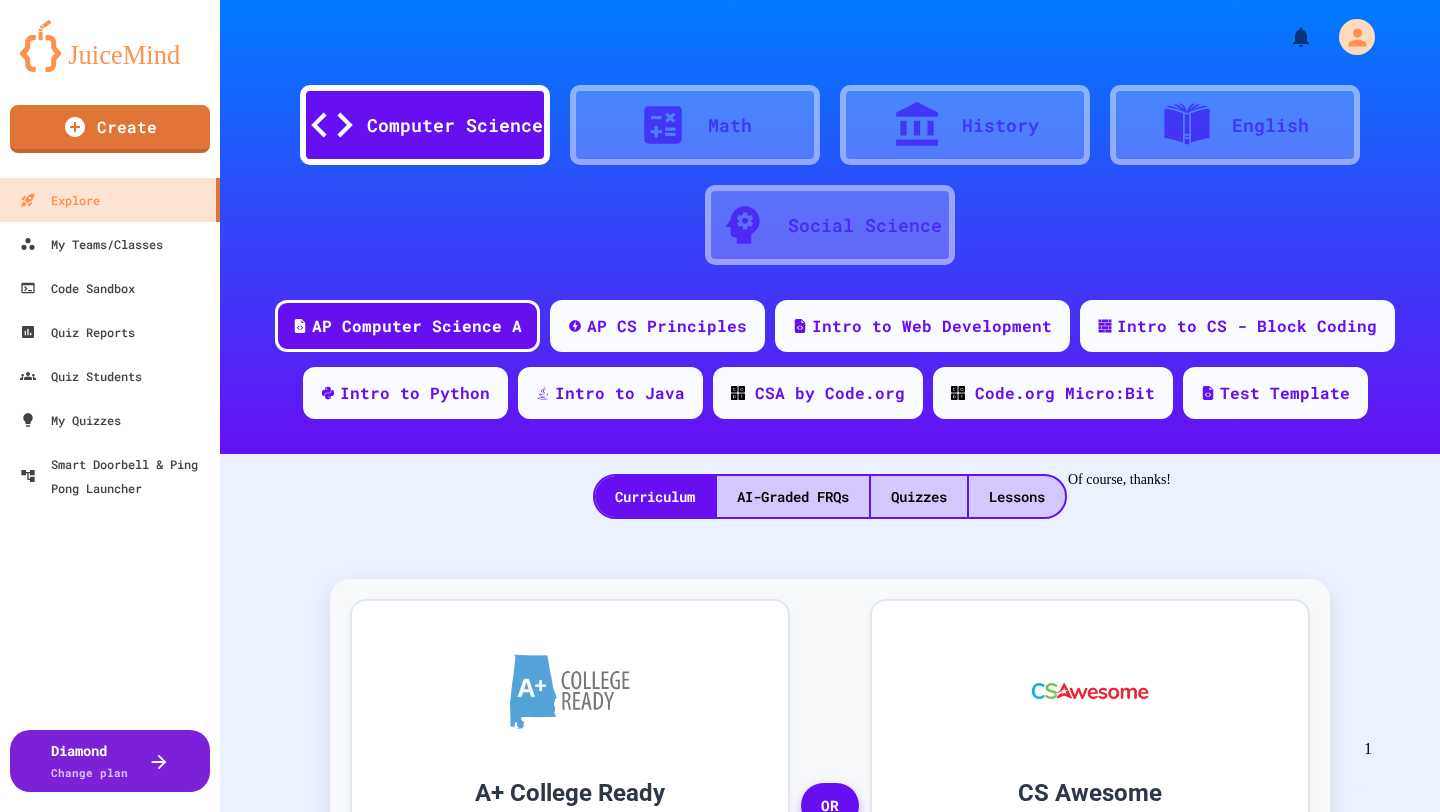 click at bounding box center [1362, 791] 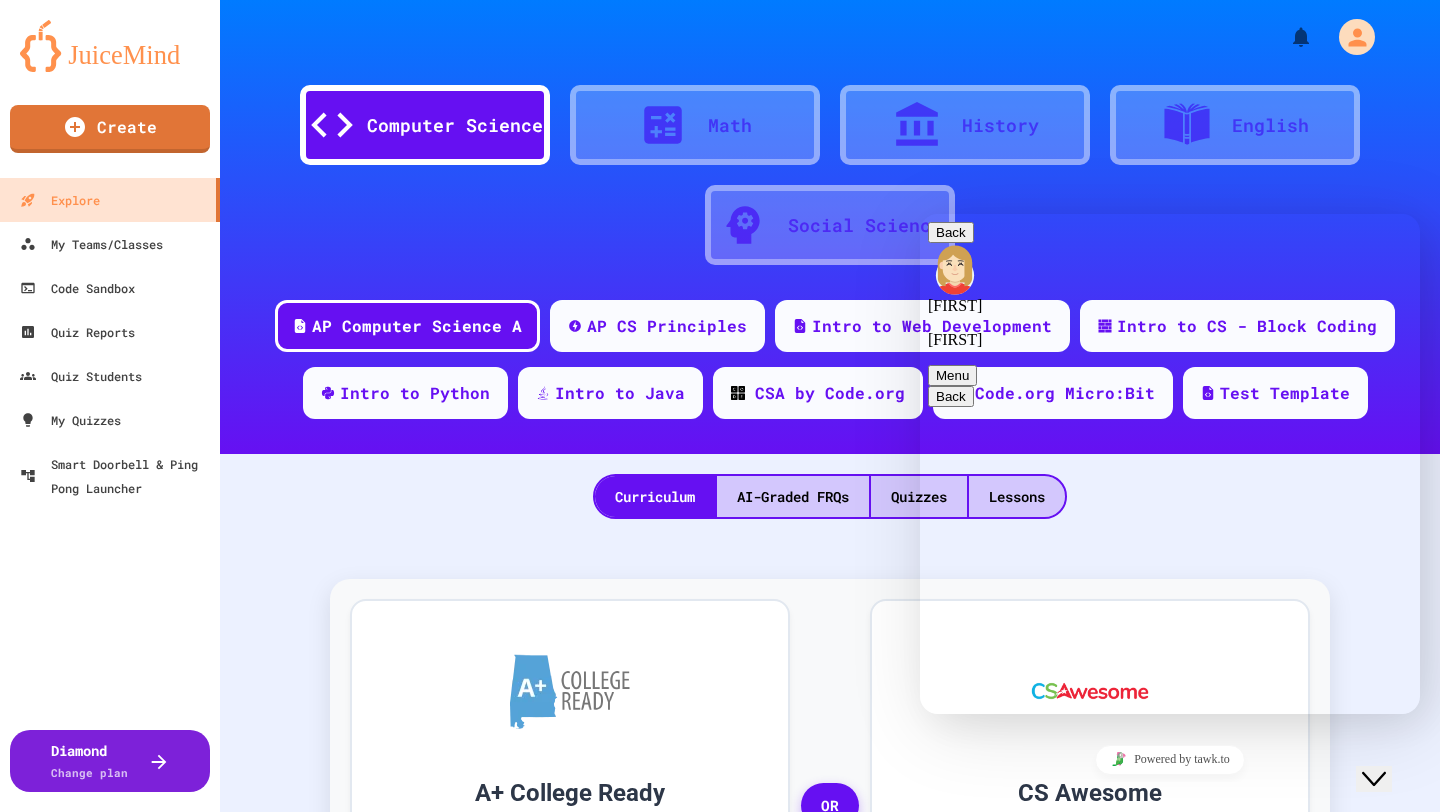 scroll, scrollTop: 1968, scrollLeft: 0, axis: vertical 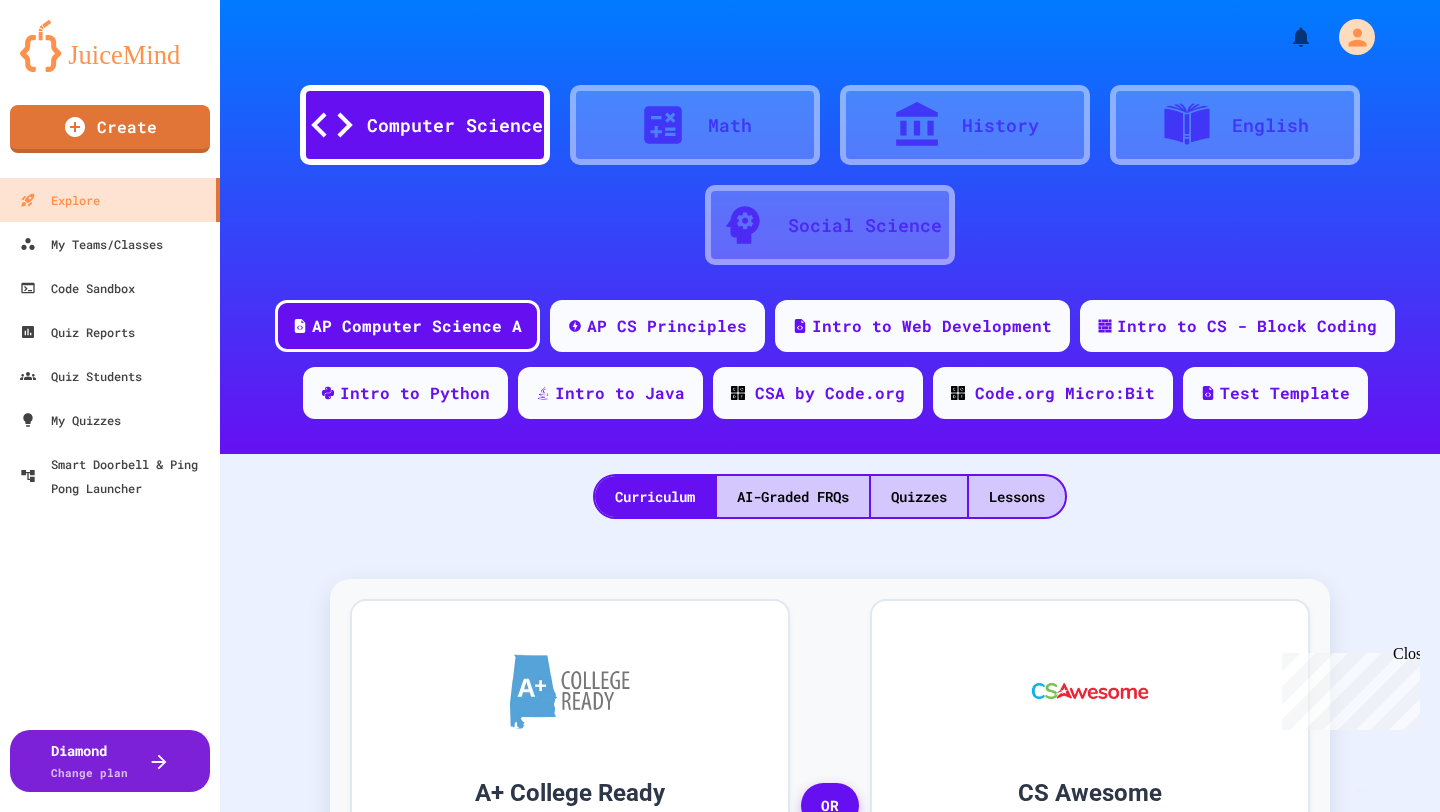 click on "Close" at bounding box center [1405, 657] 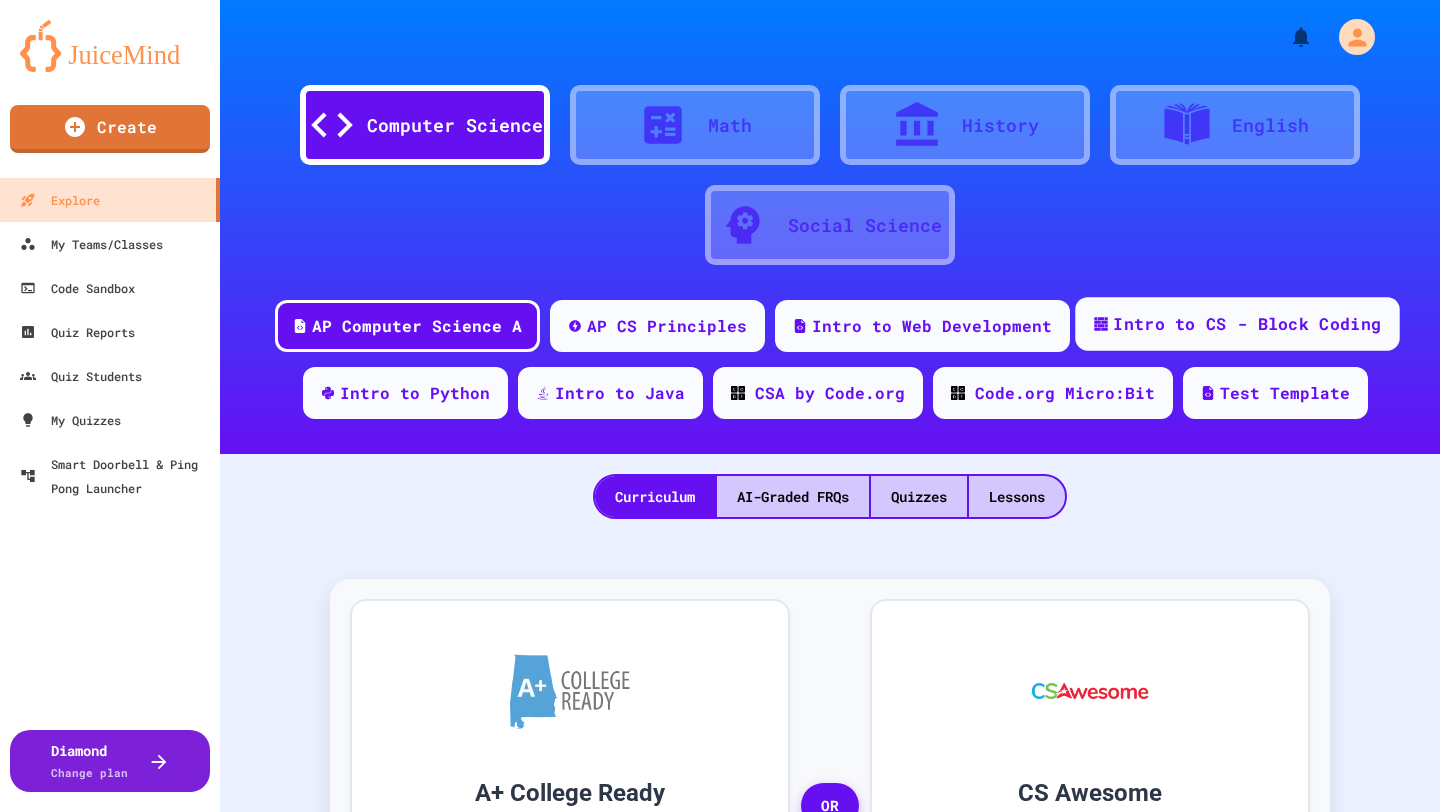 click on "Intro to CS - Block Coding" at bounding box center [1247, 324] 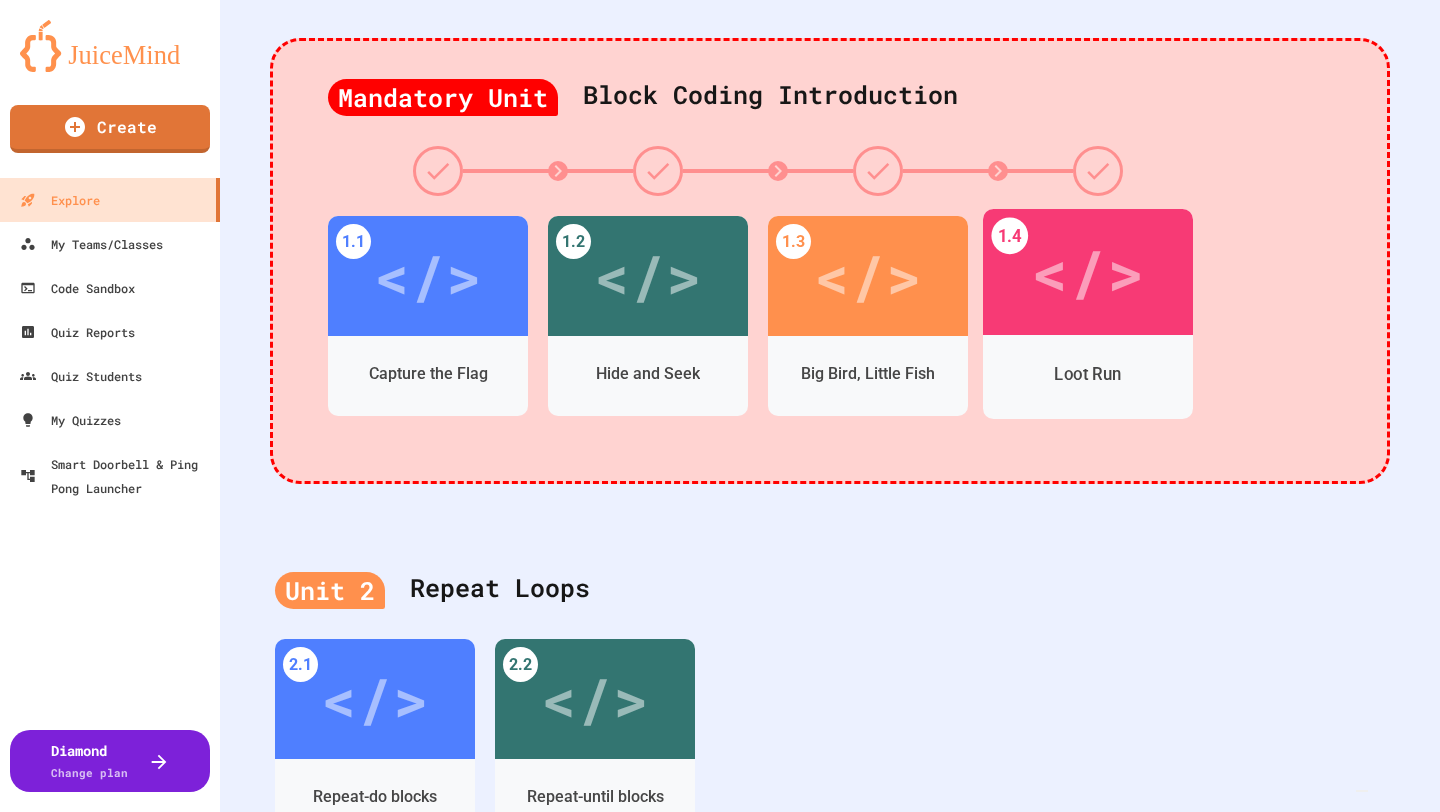 scroll, scrollTop: 467, scrollLeft: 0, axis: vertical 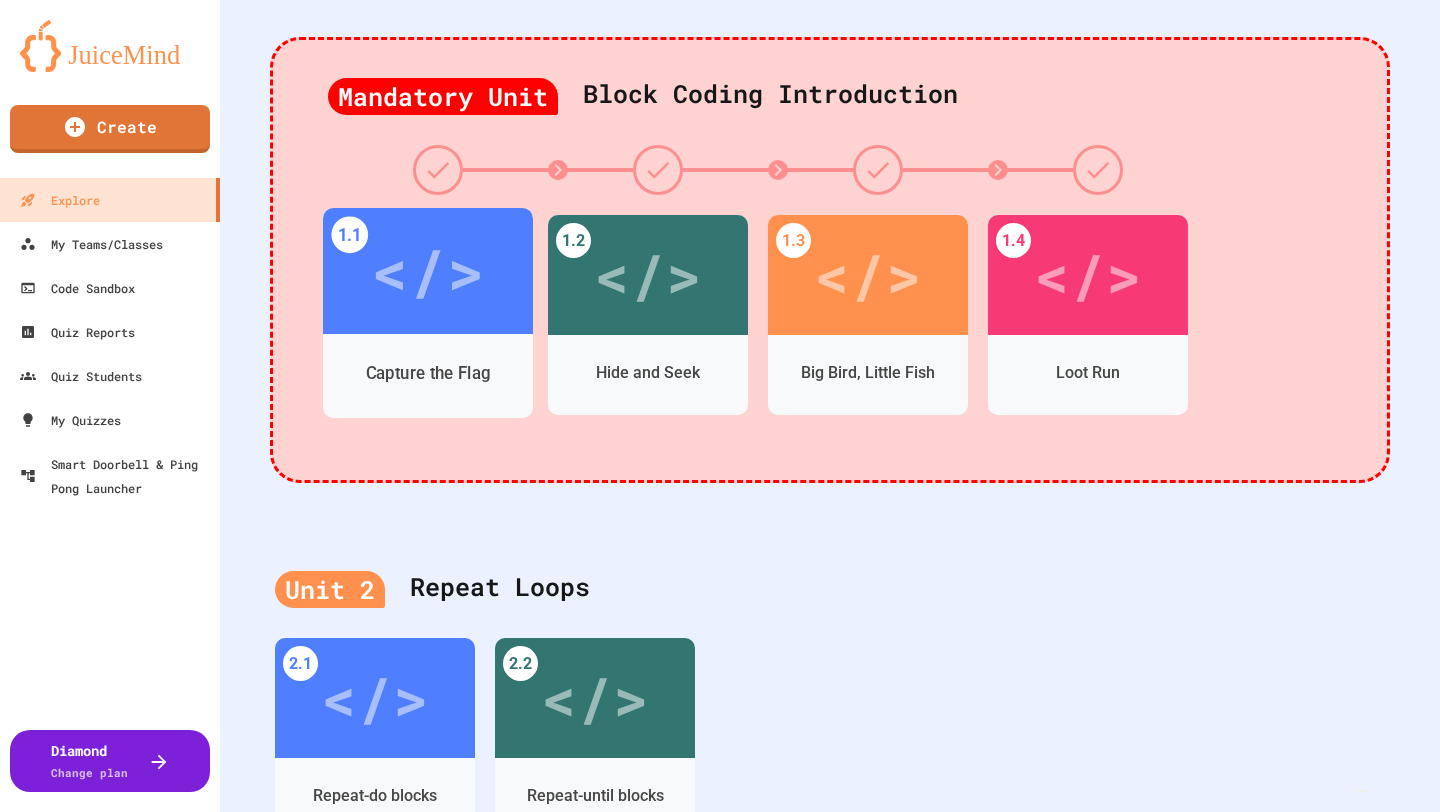 click on "Capture the Flag" at bounding box center [428, 373] 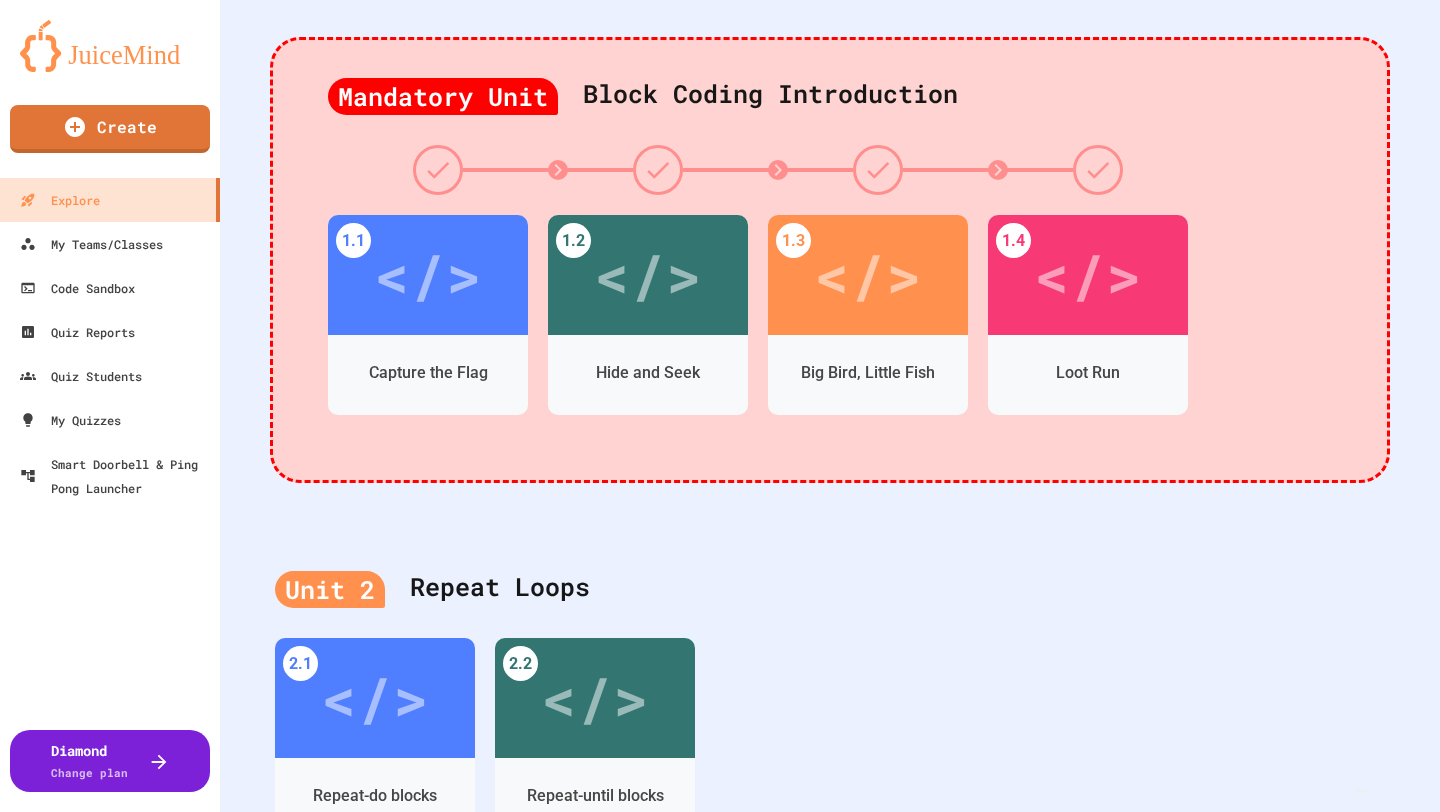 click on "Hard" at bounding box center [938, 1096] 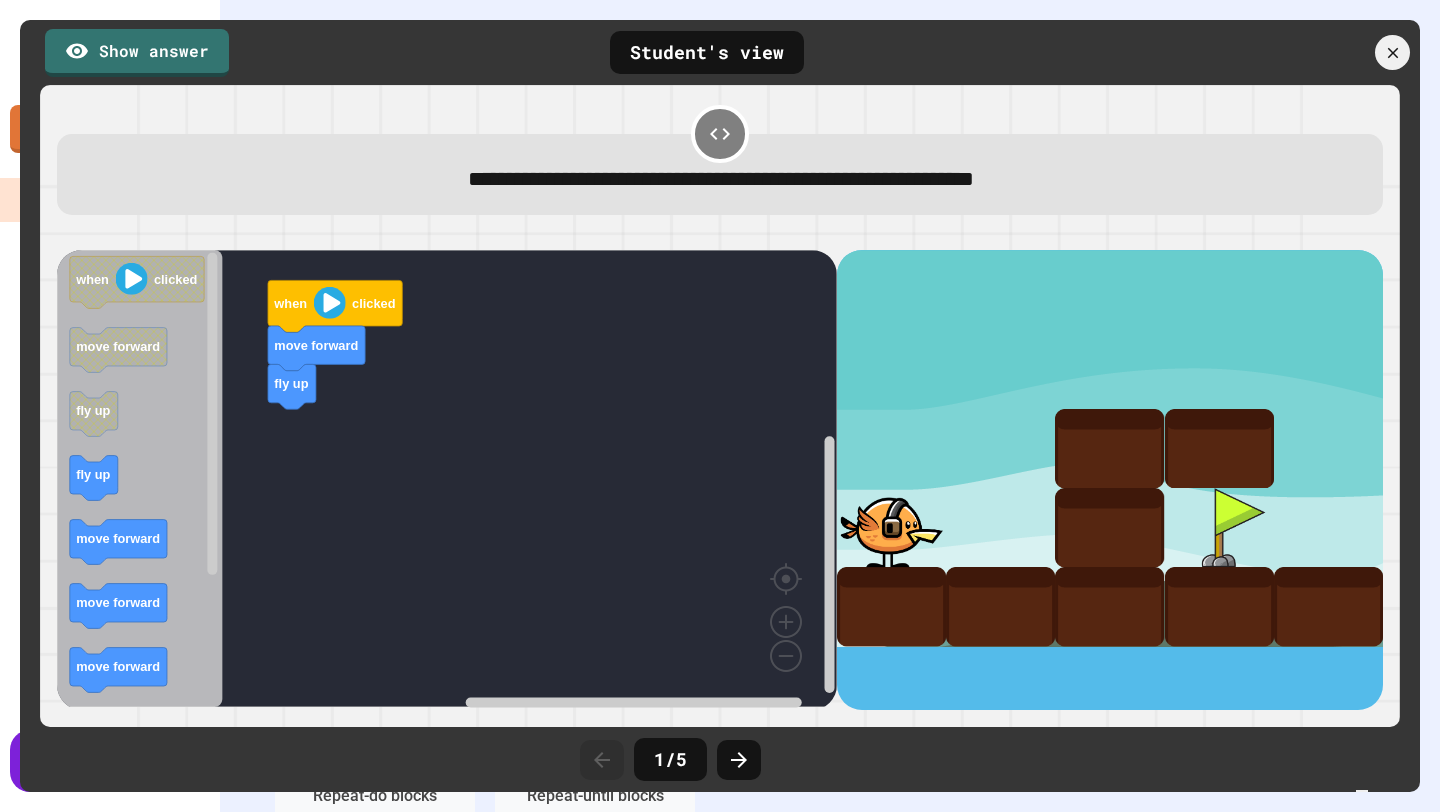 click on "when clicked move forward fly up when clicked move forward fly up fly up move forward move forward move forward fly down fly down move backward" at bounding box center (447, 480) 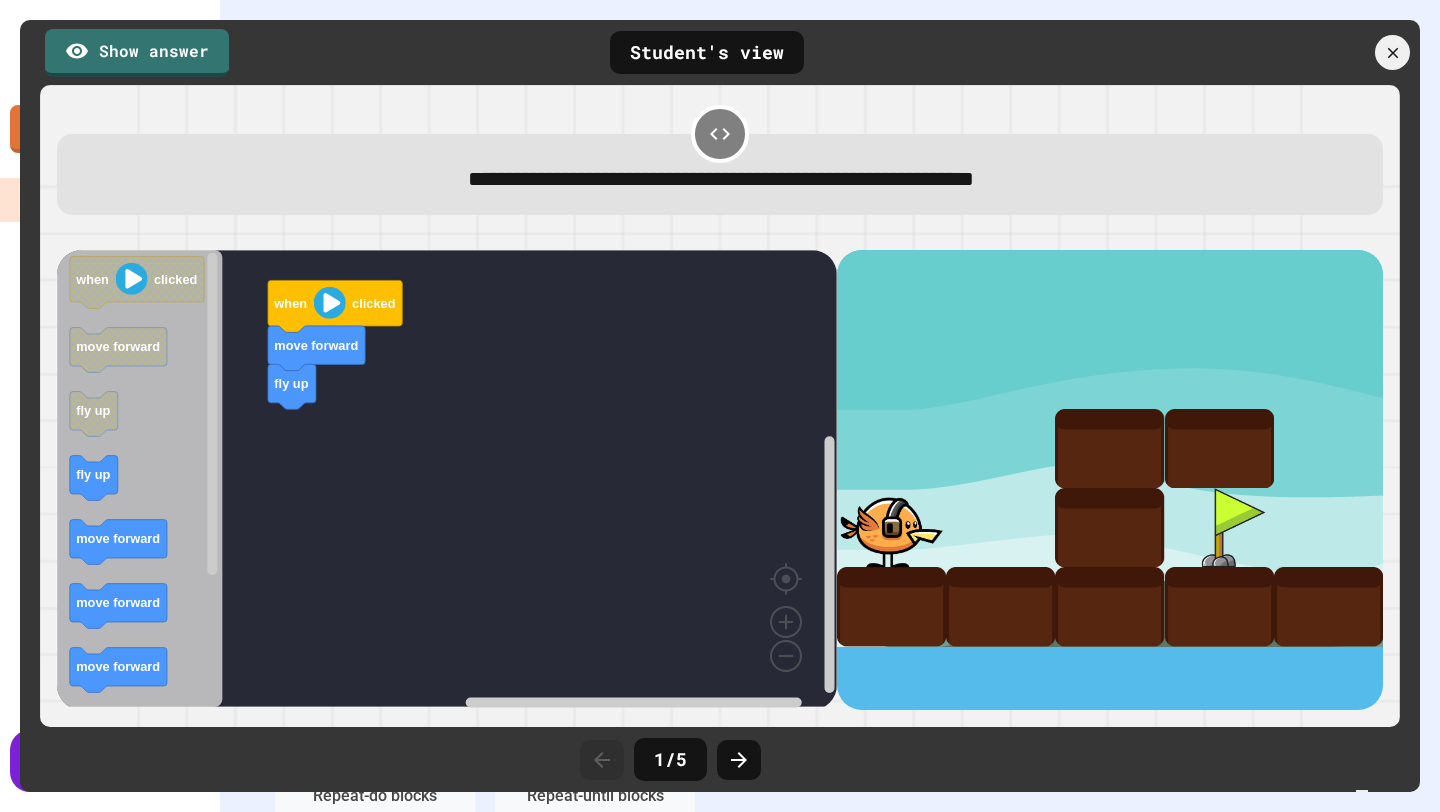 click on "when clicked move forward fly up when clicked move forward fly up fly up move forward move forward move forward fly down fly down move backward" at bounding box center [447, 480] 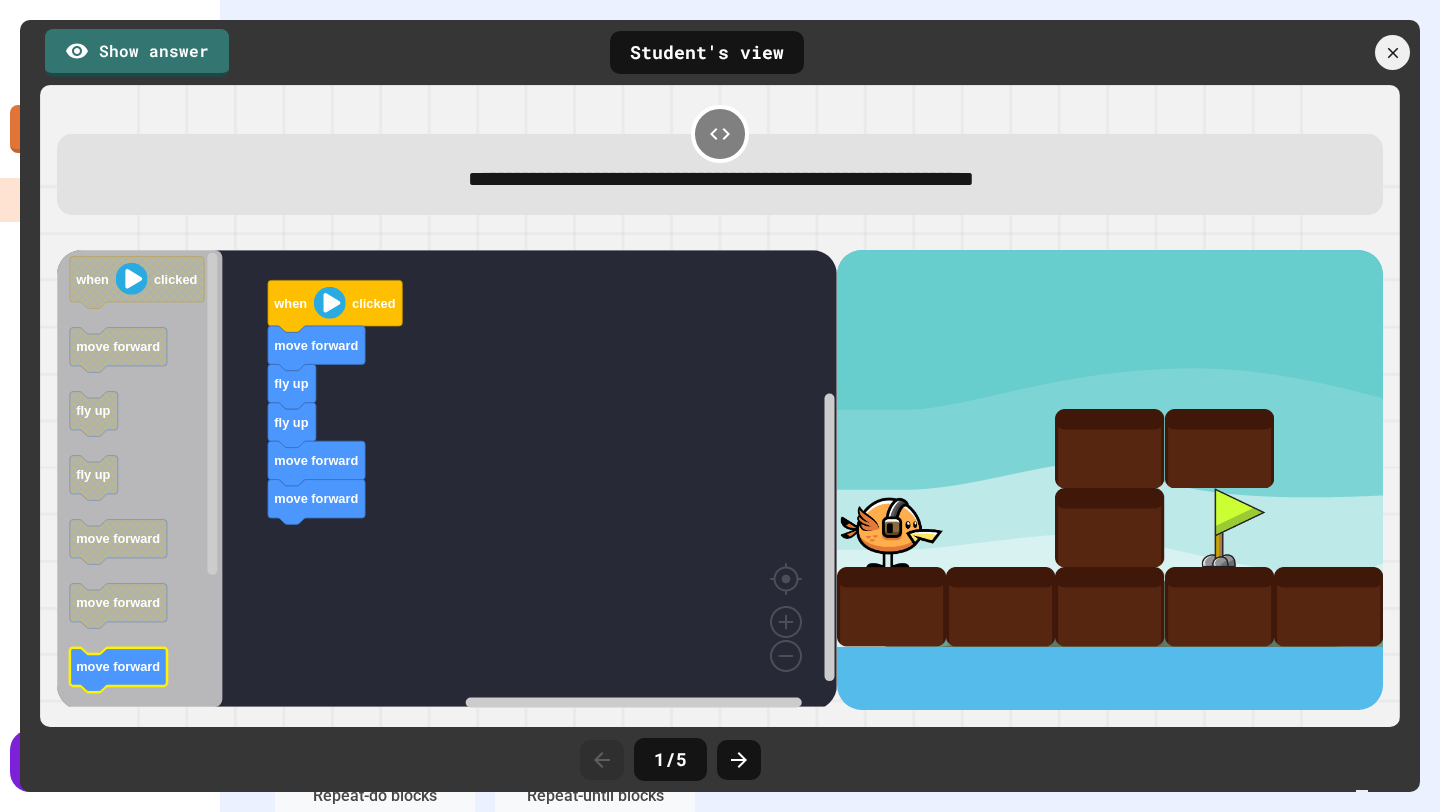 click on "move forward" 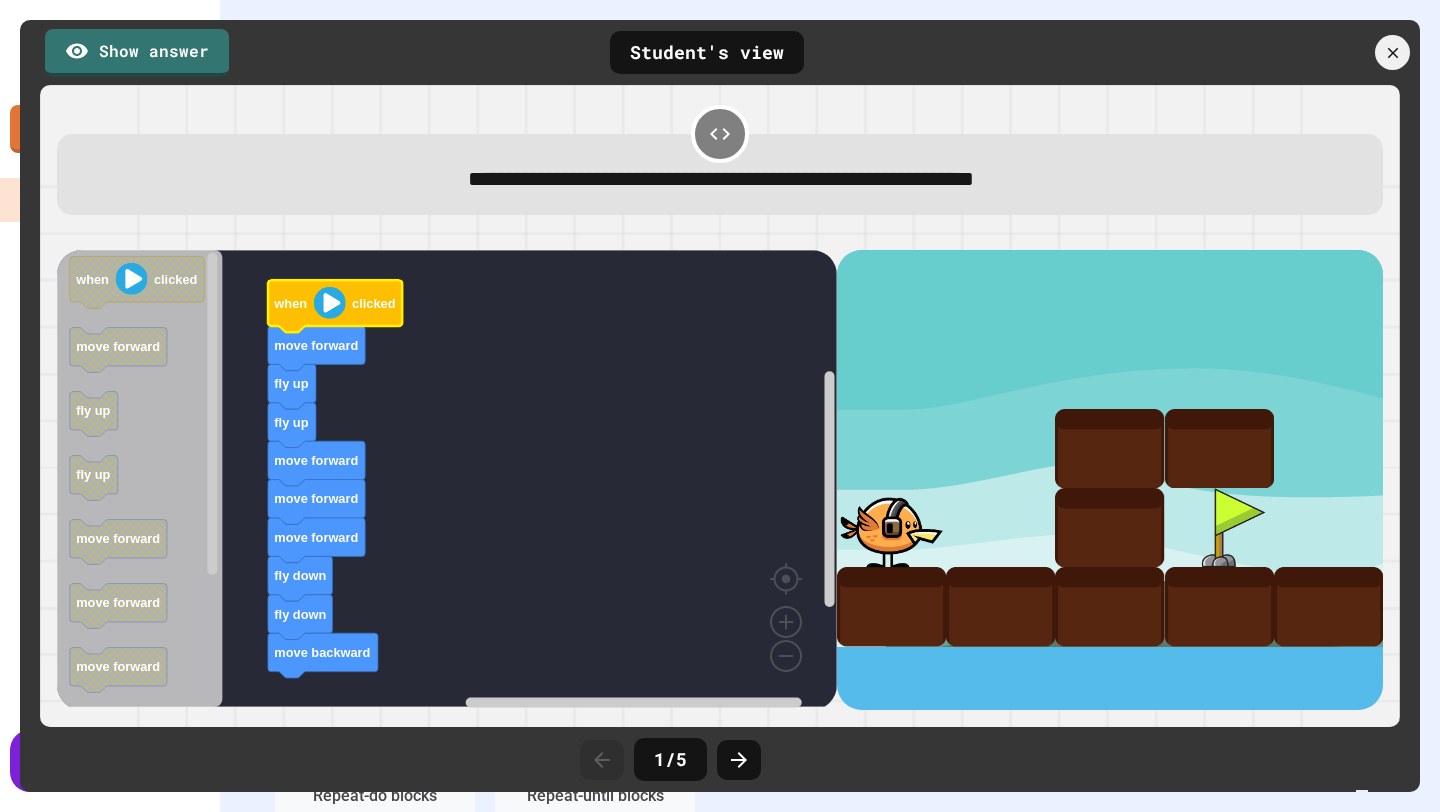 click 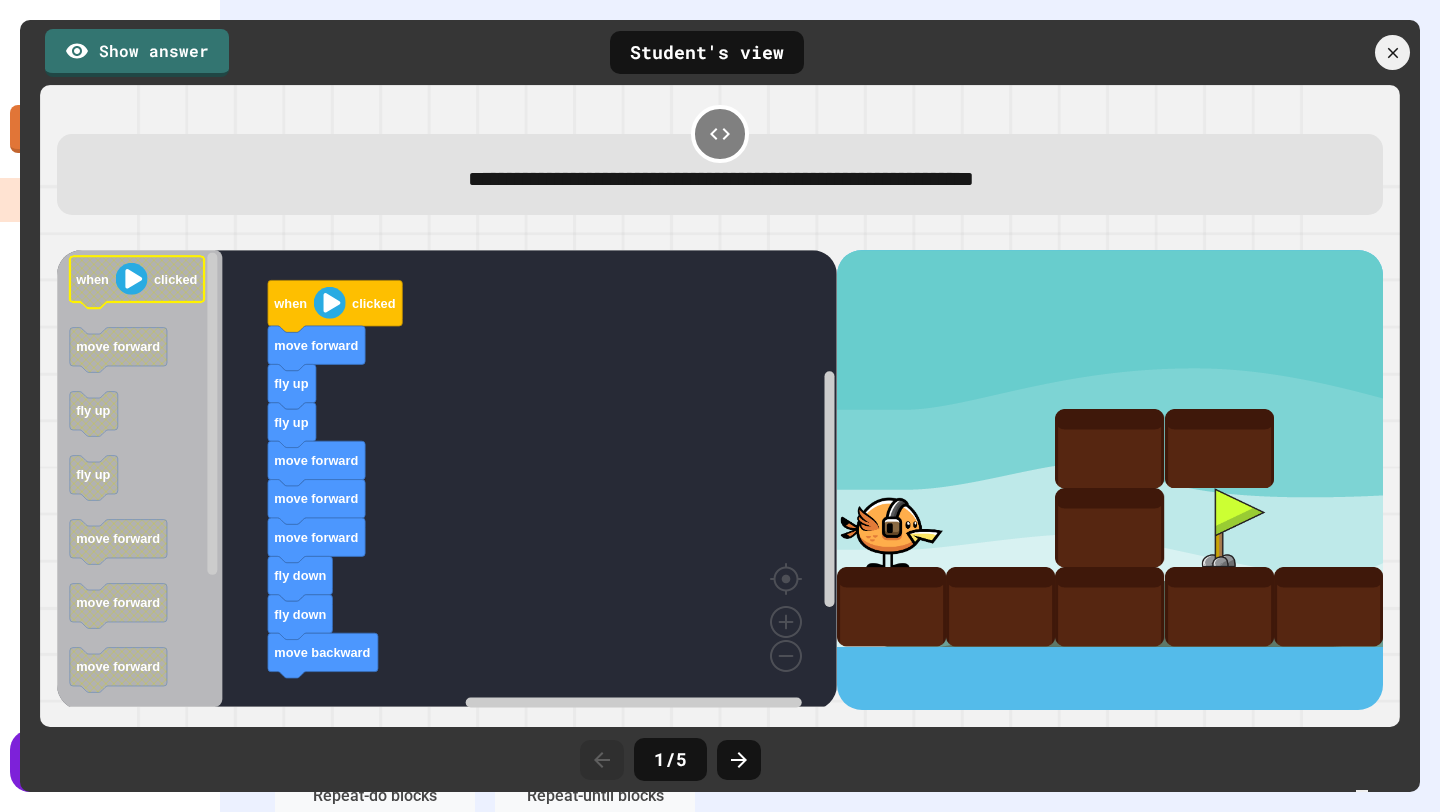 click 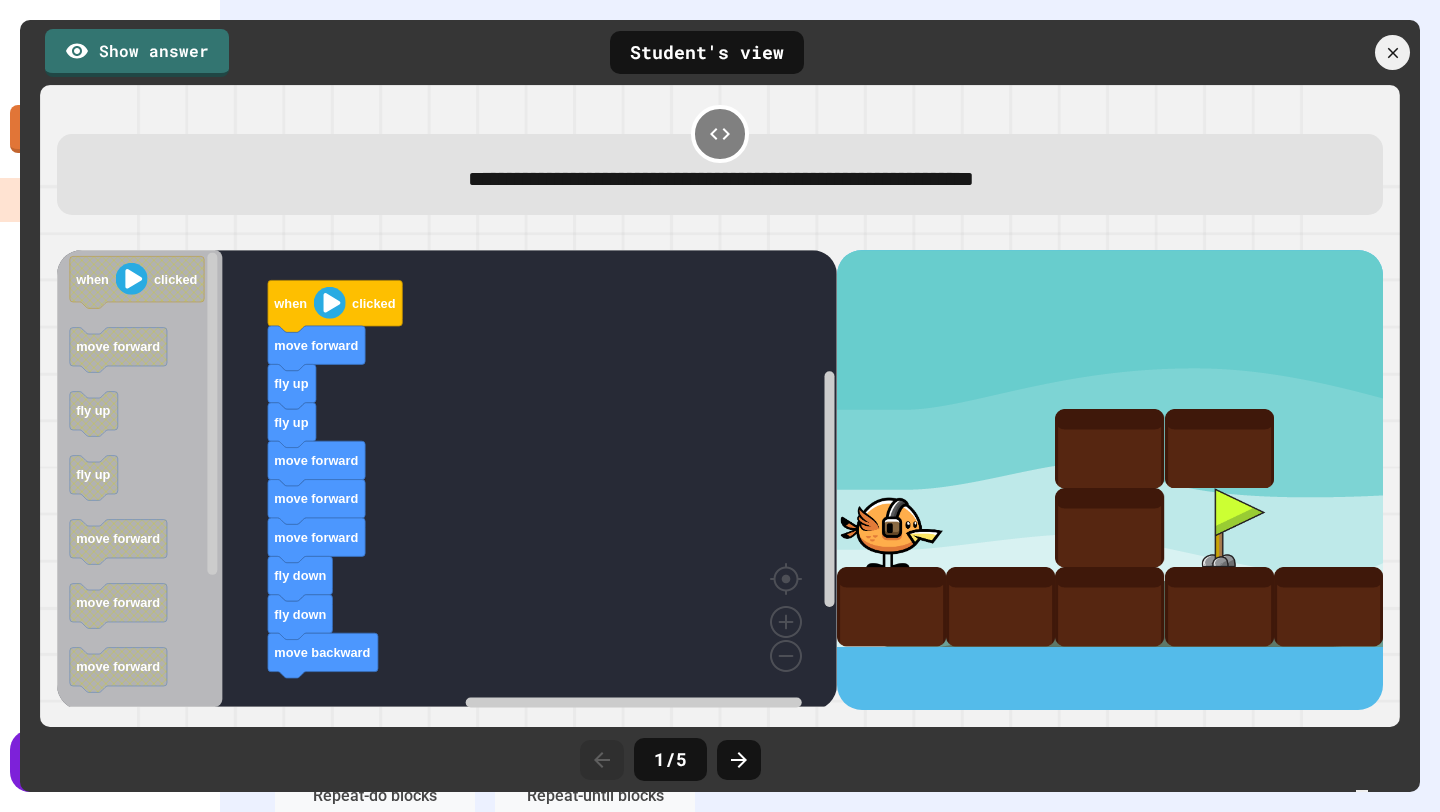 click at bounding box center [1219, 527] 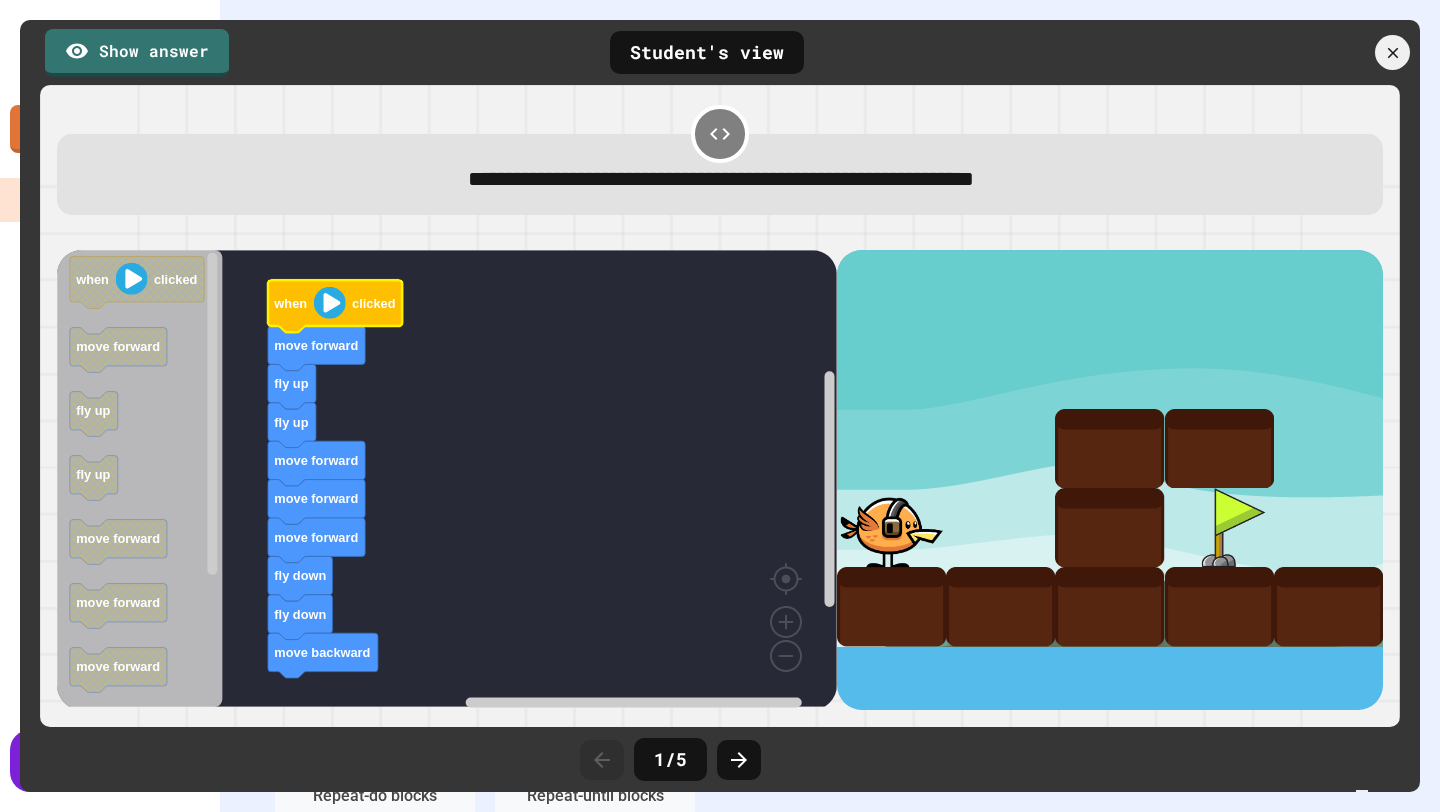 click 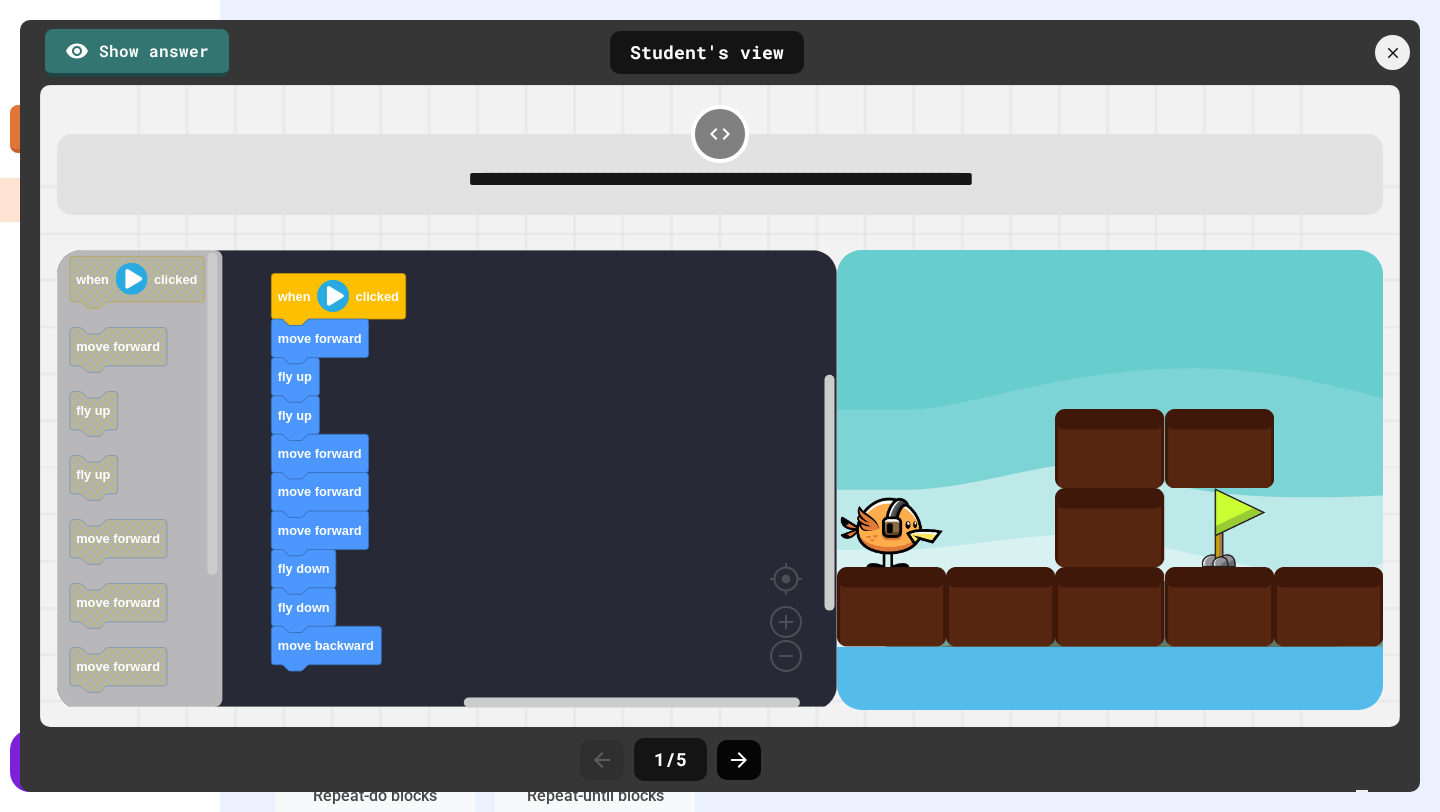 click 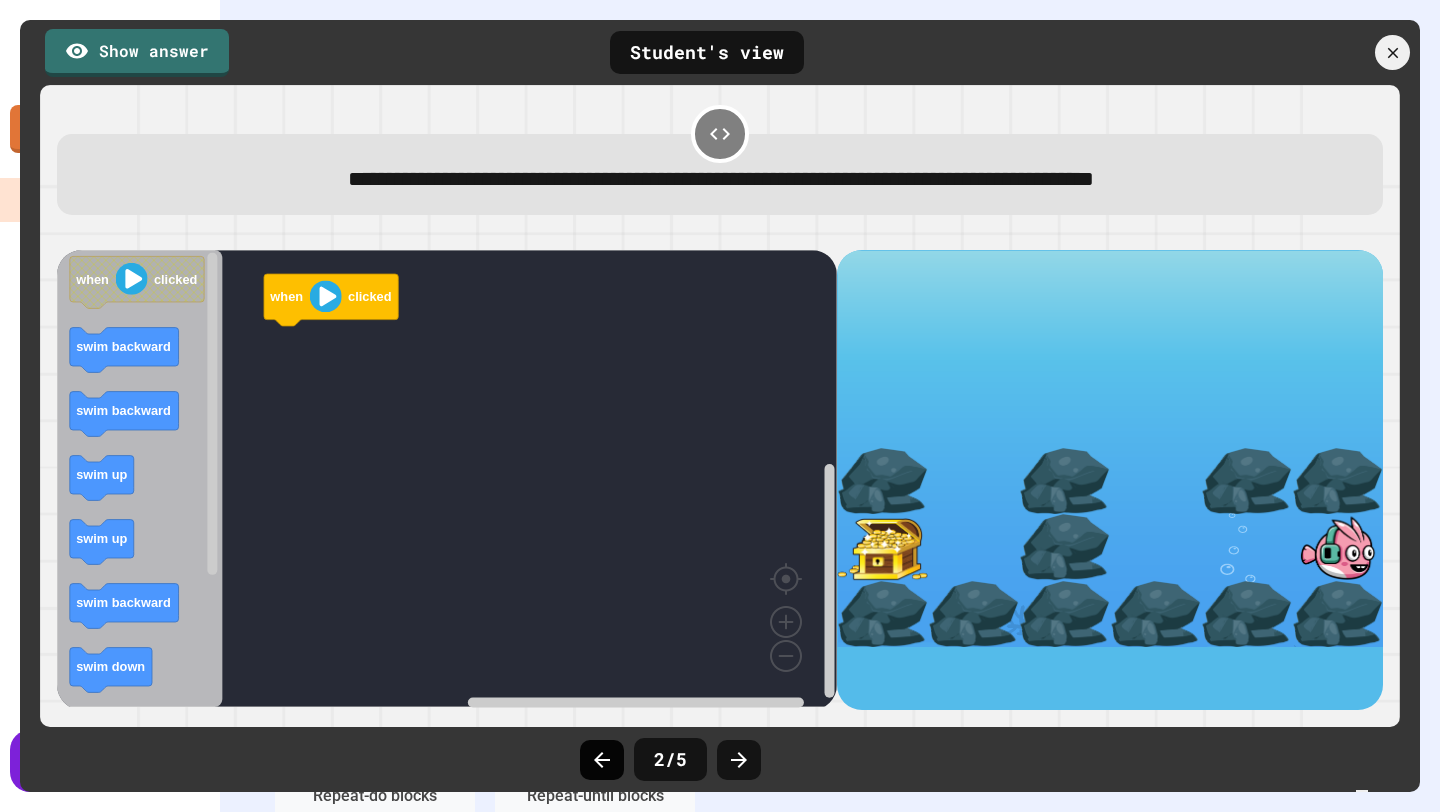 click 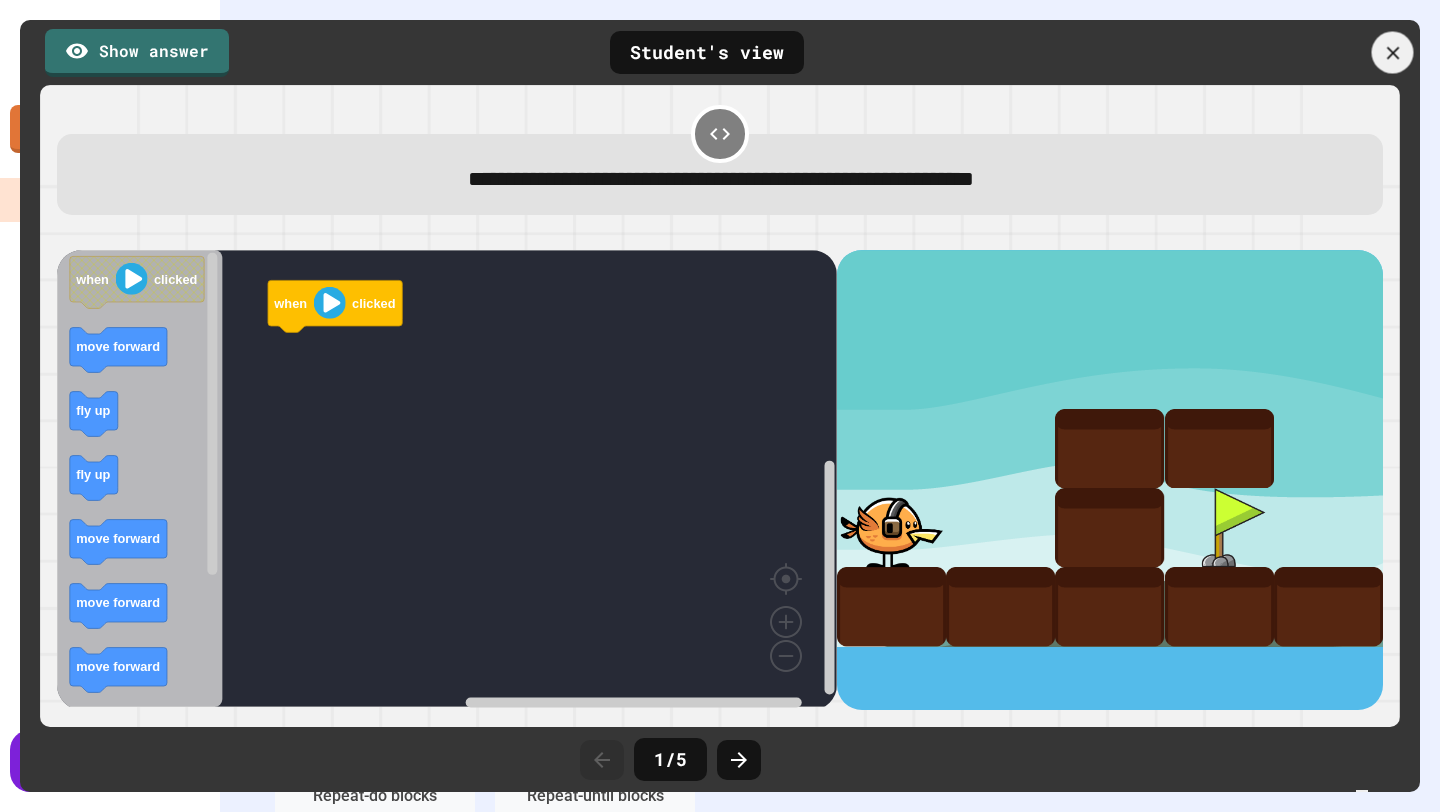 click 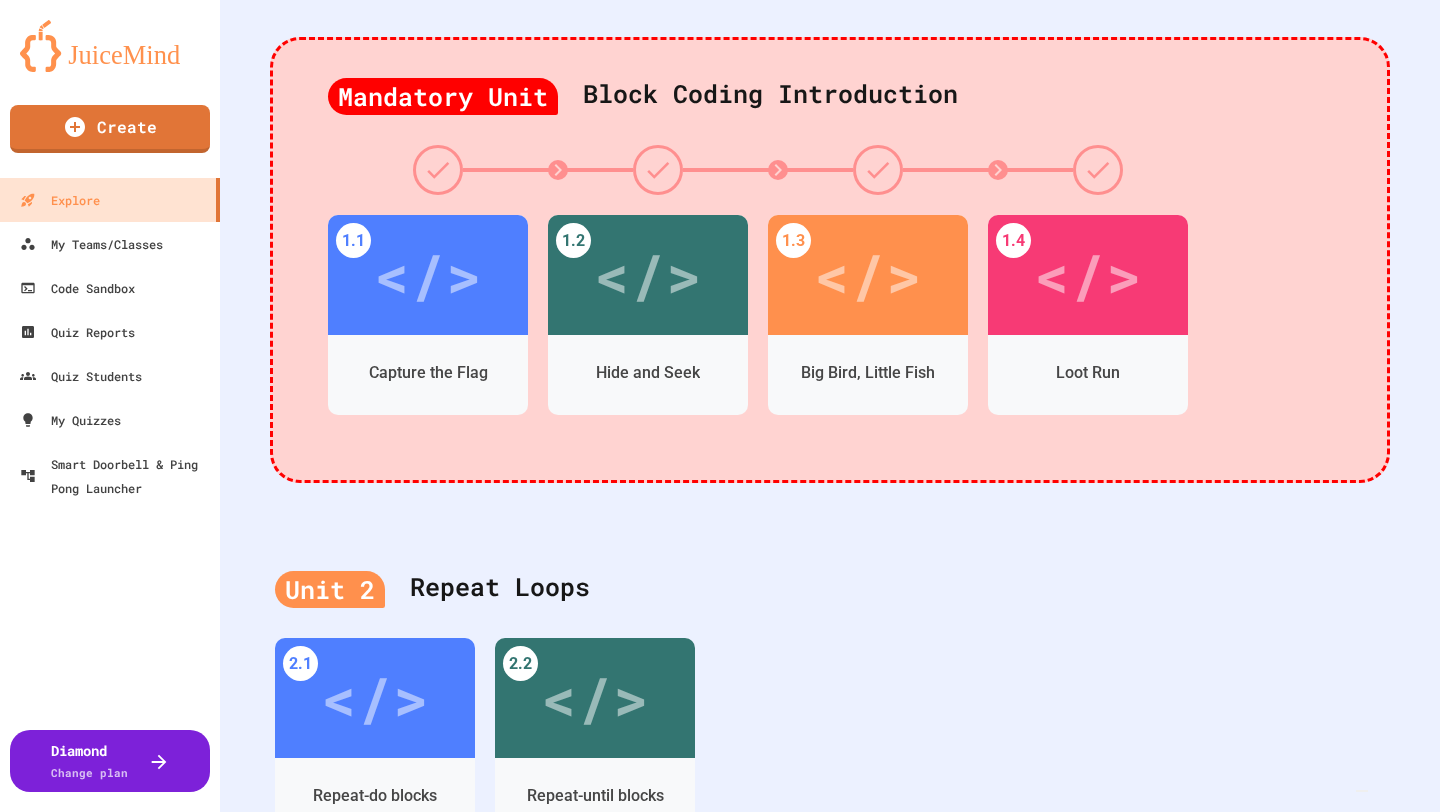 click 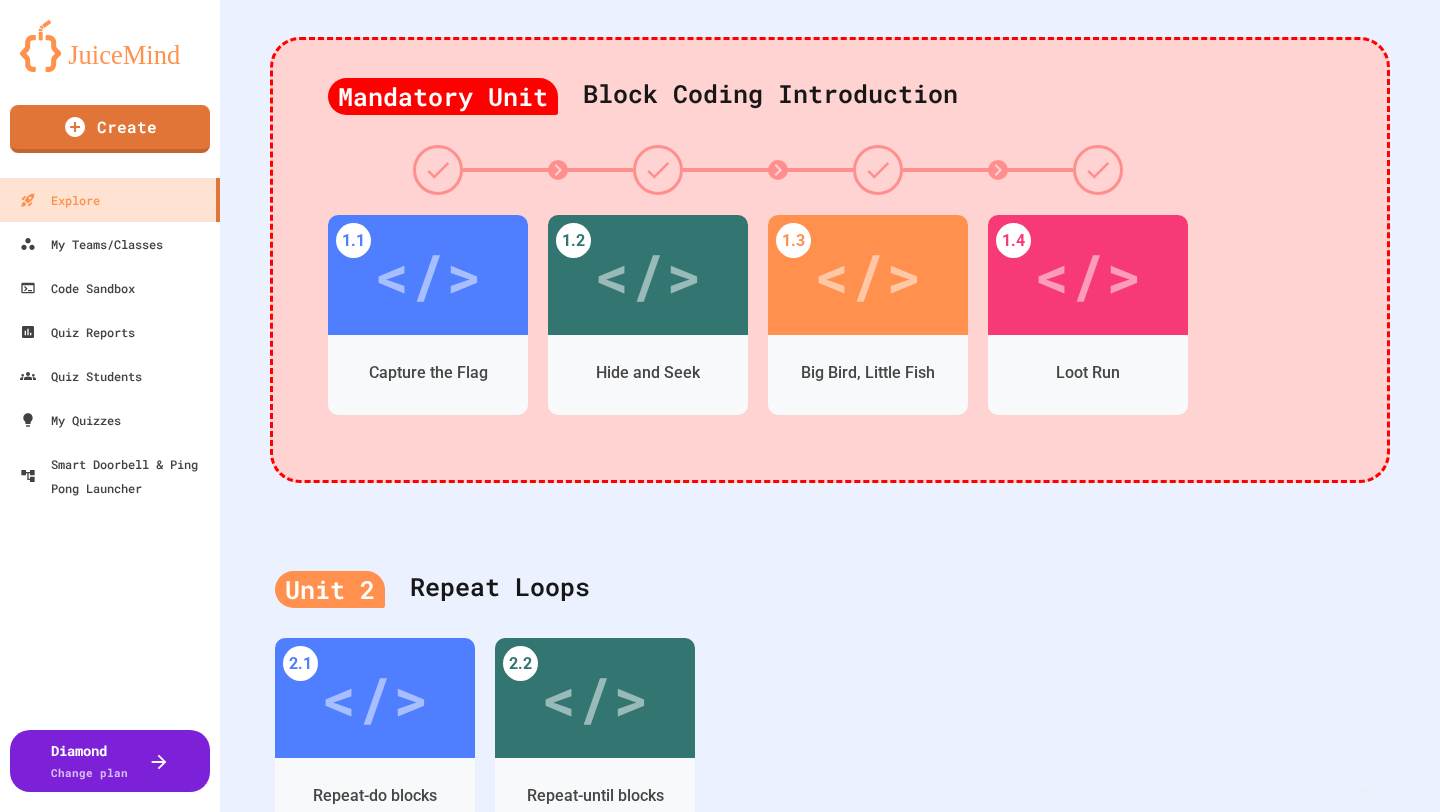 click at bounding box center (110, 46) 